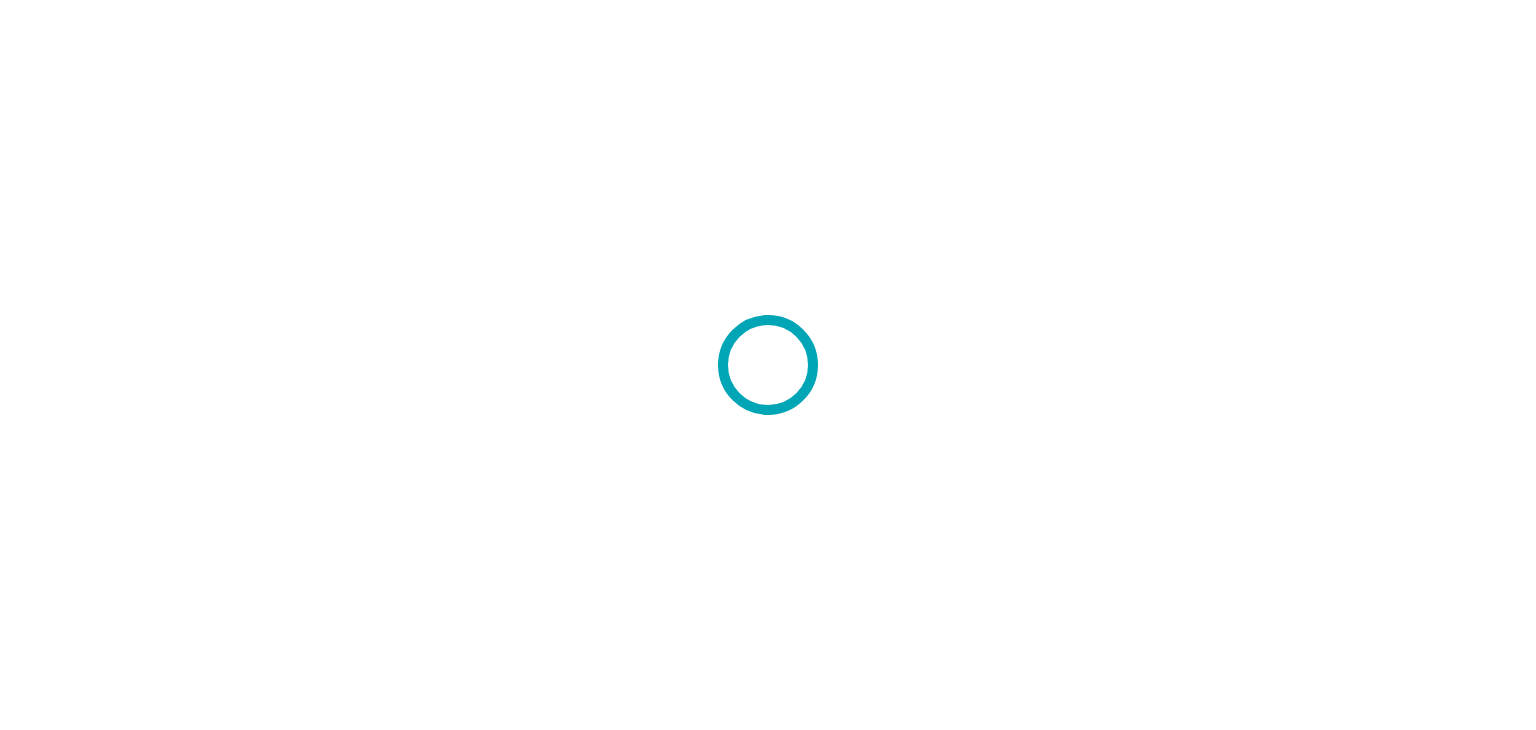 scroll, scrollTop: 0, scrollLeft: 0, axis: both 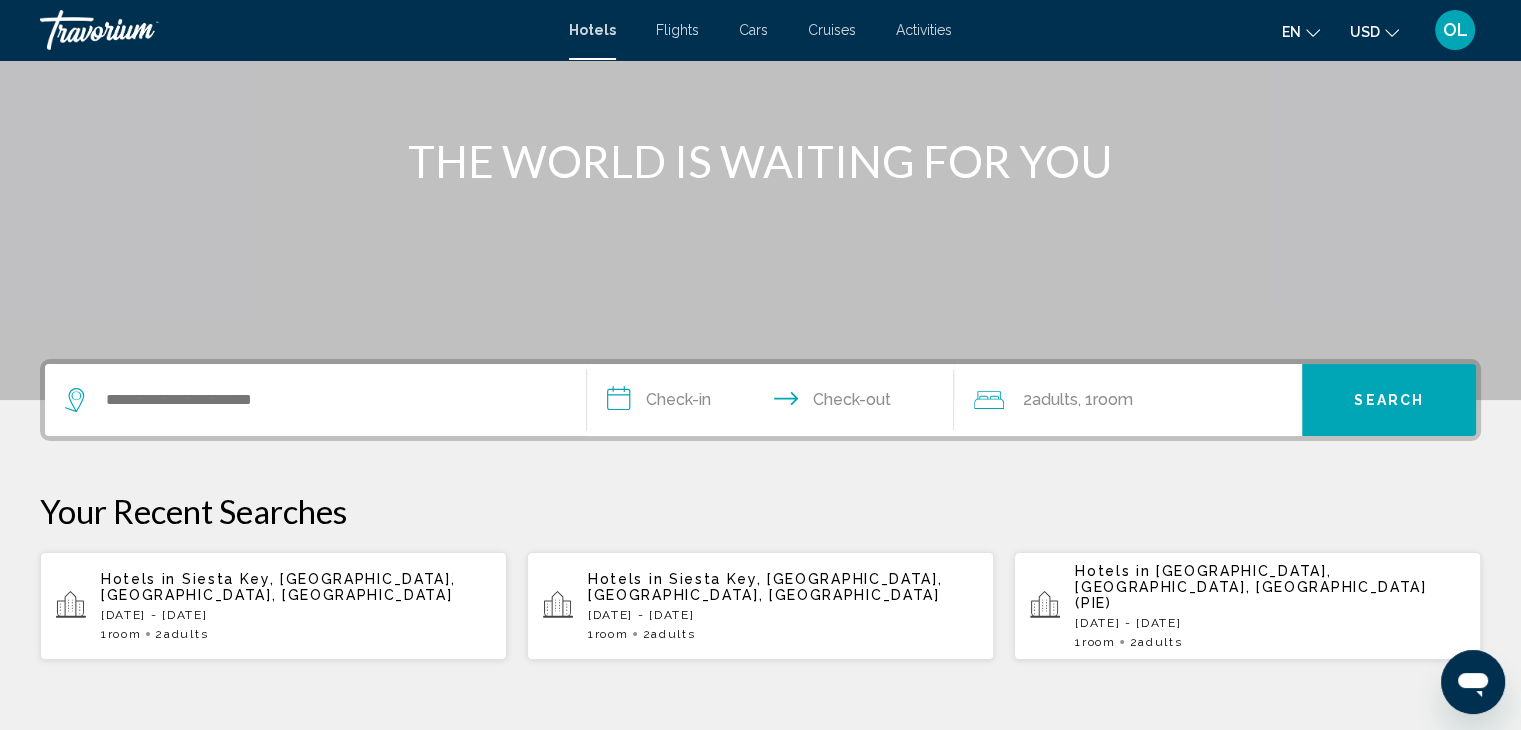 click at bounding box center [315, 400] 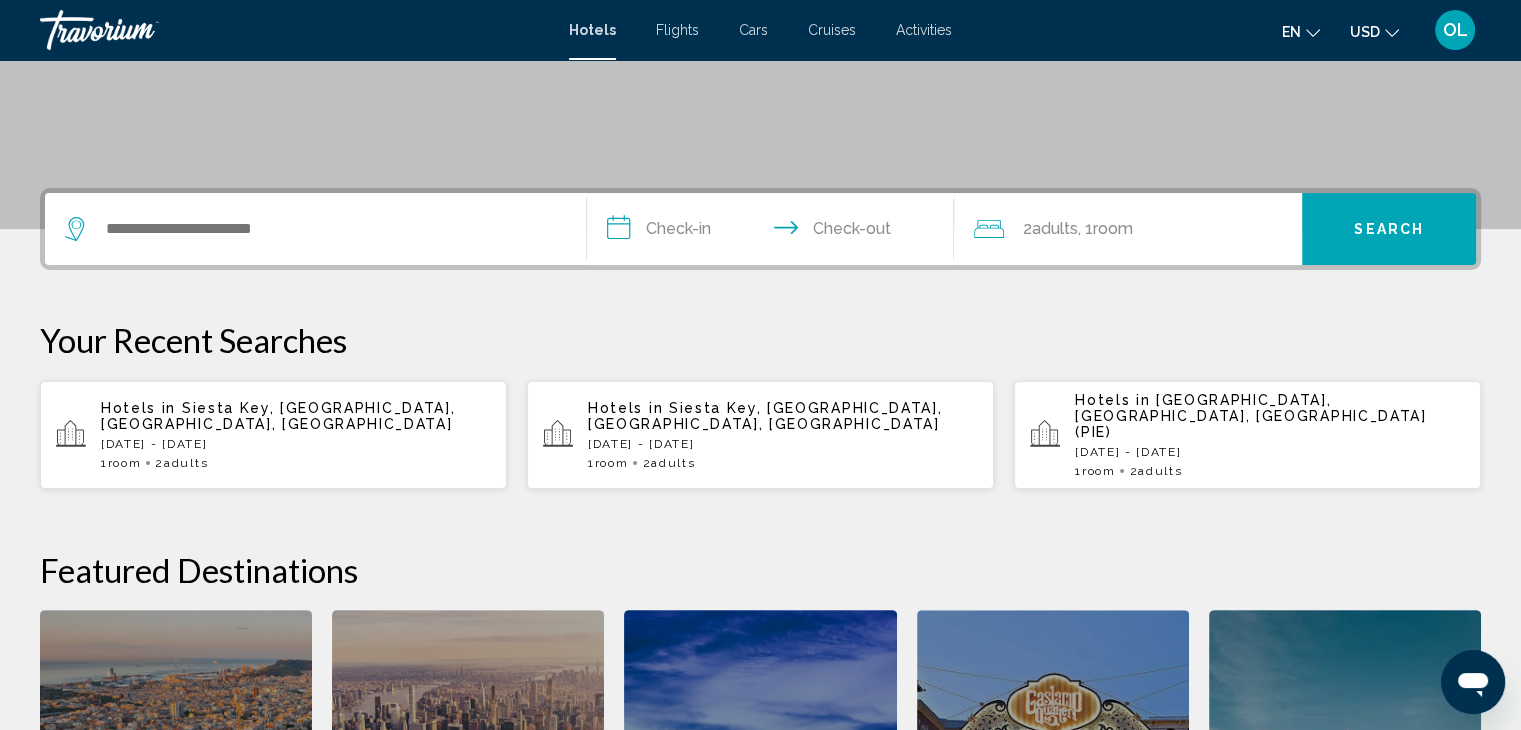 scroll, scrollTop: 493, scrollLeft: 0, axis: vertical 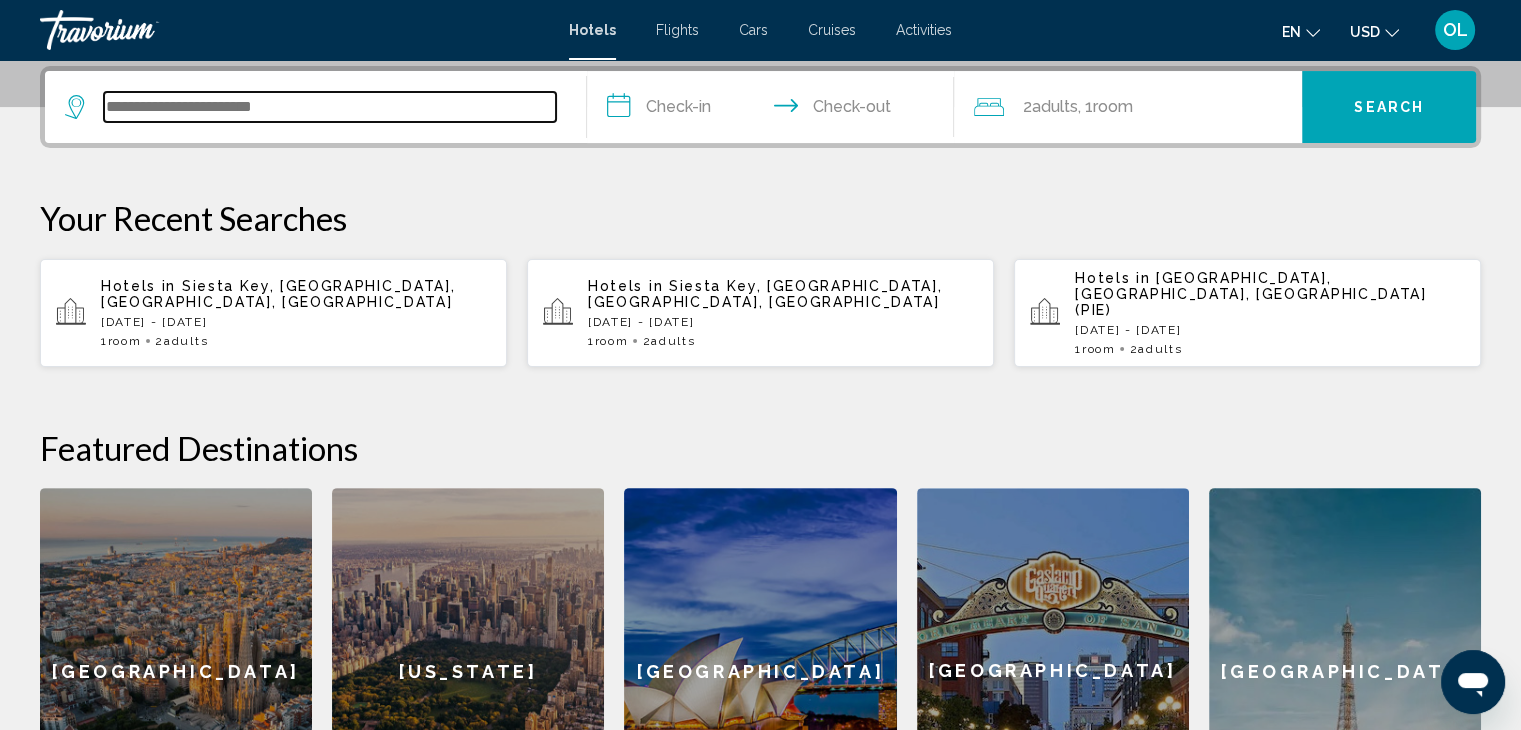 click at bounding box center [330, 107] 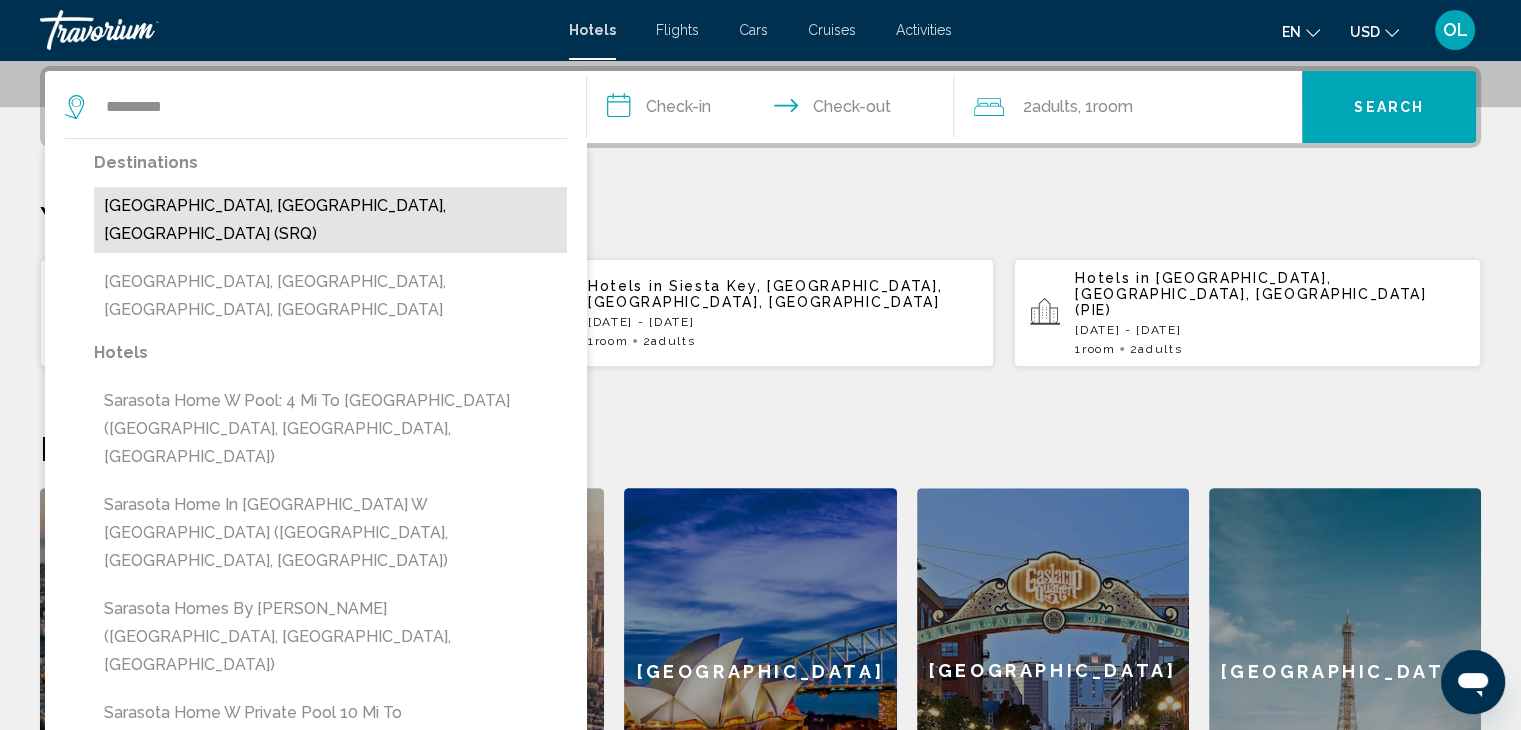 click on "Sarasota, FL, United States (SRQ)" at bounding box center [330, 220] 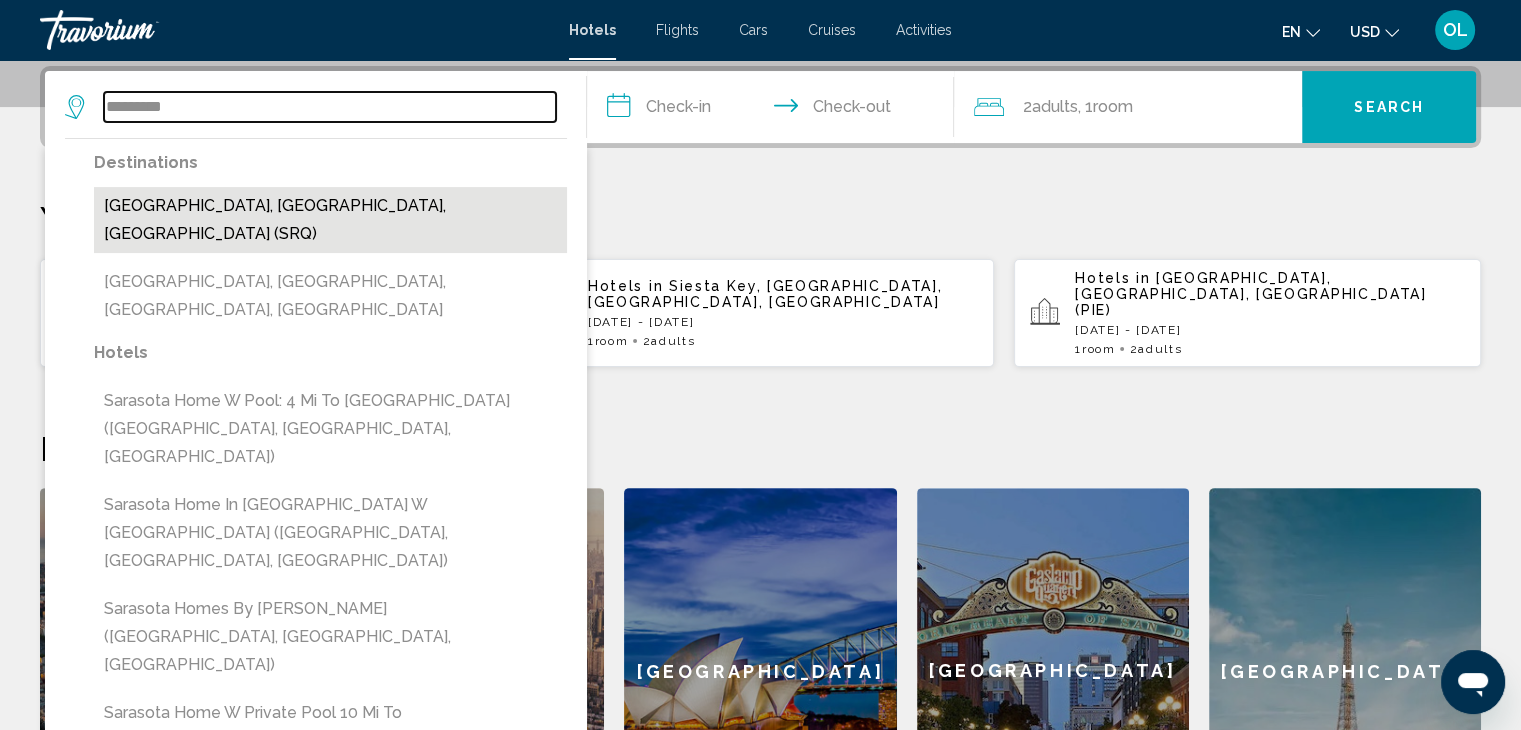 type on "**********" 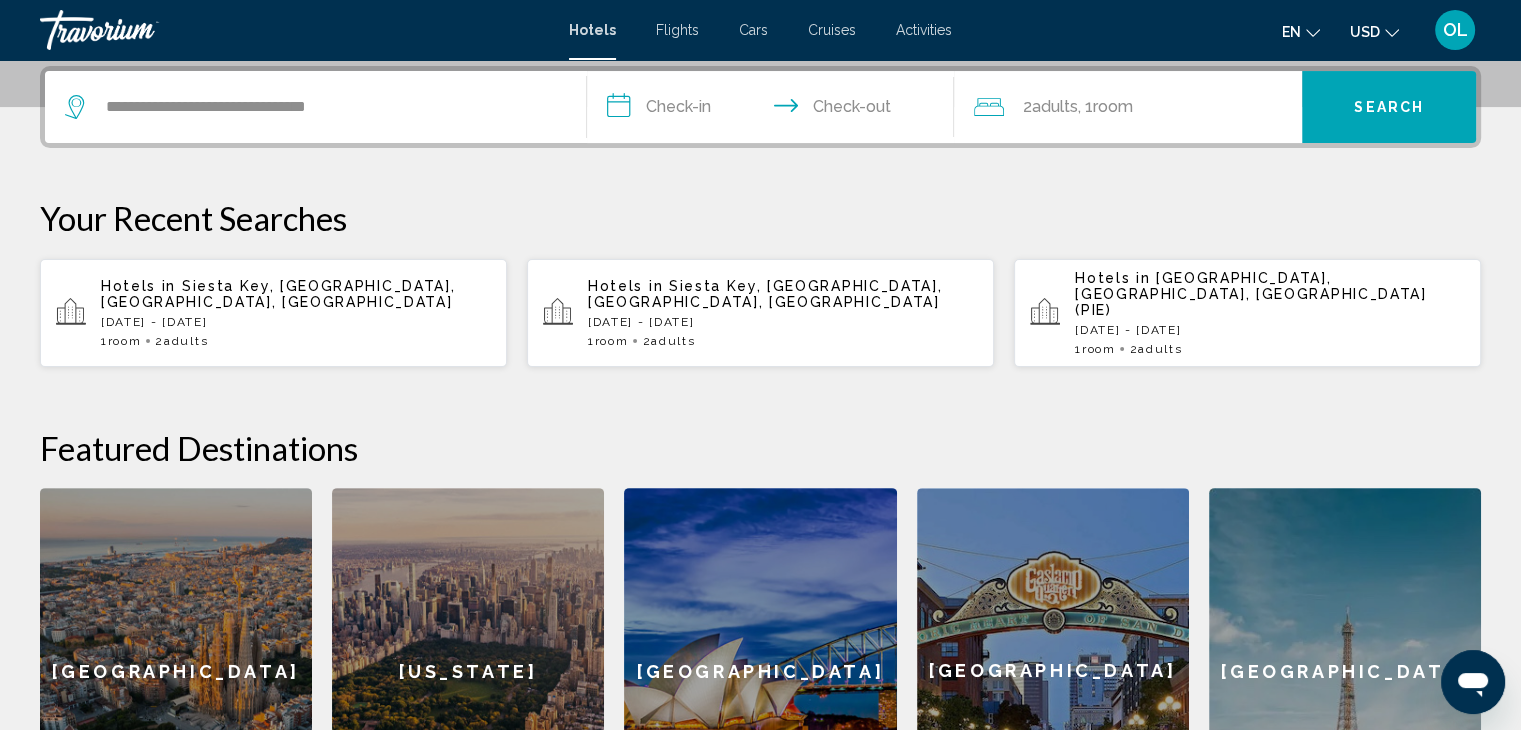 click on "**********" at bounding box center (775, 110) 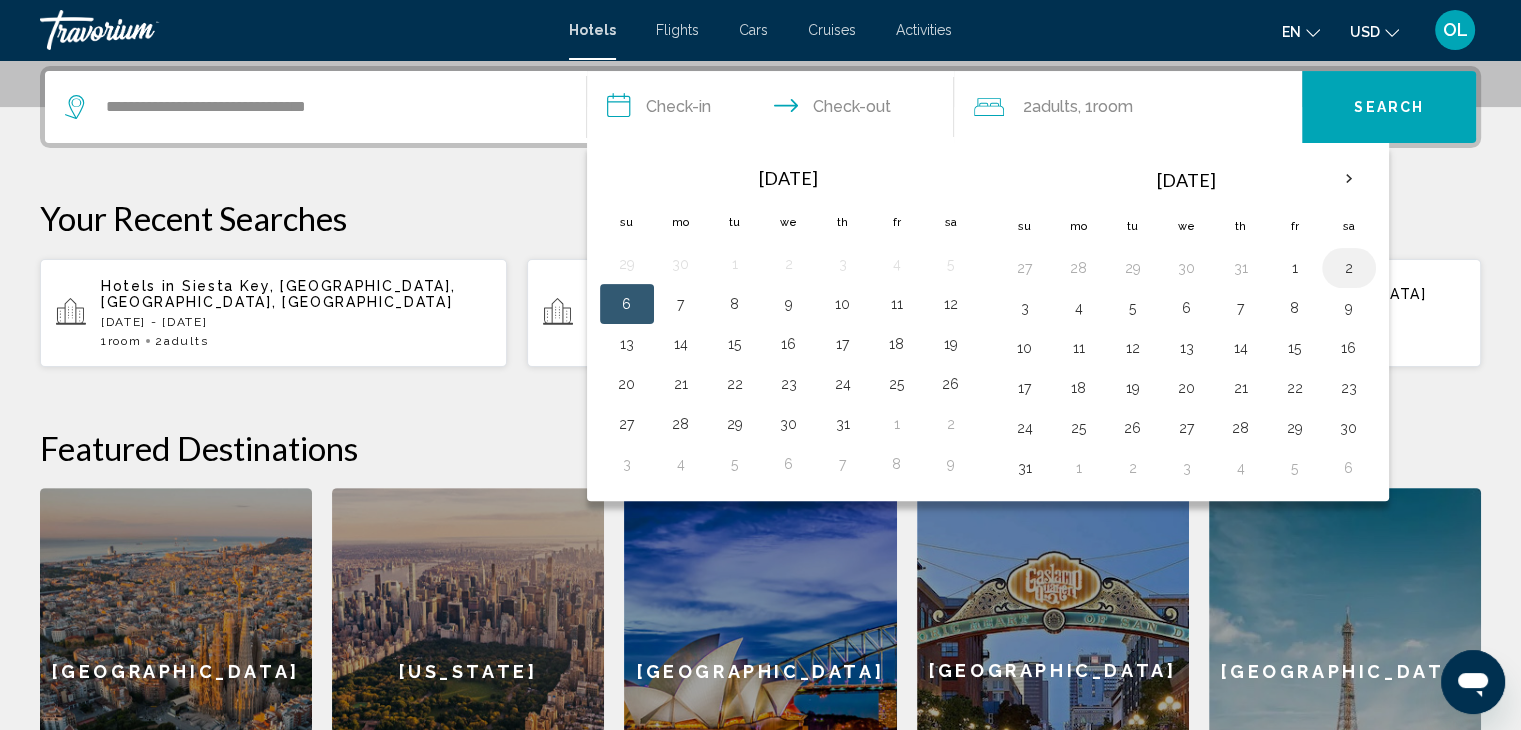 click on "2" at bounding box center (1349, 268) 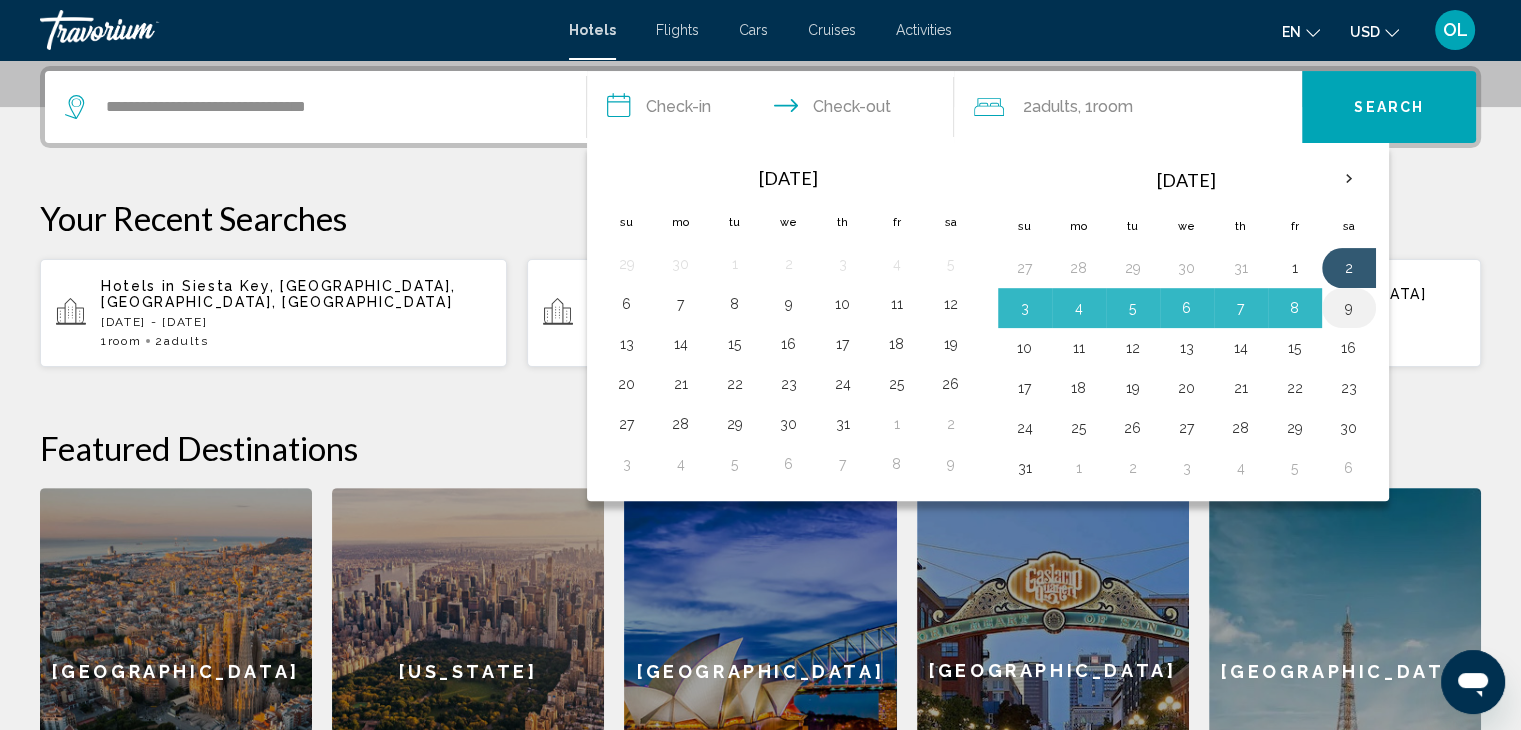 click on "9" at bounding box center [1349, 308] 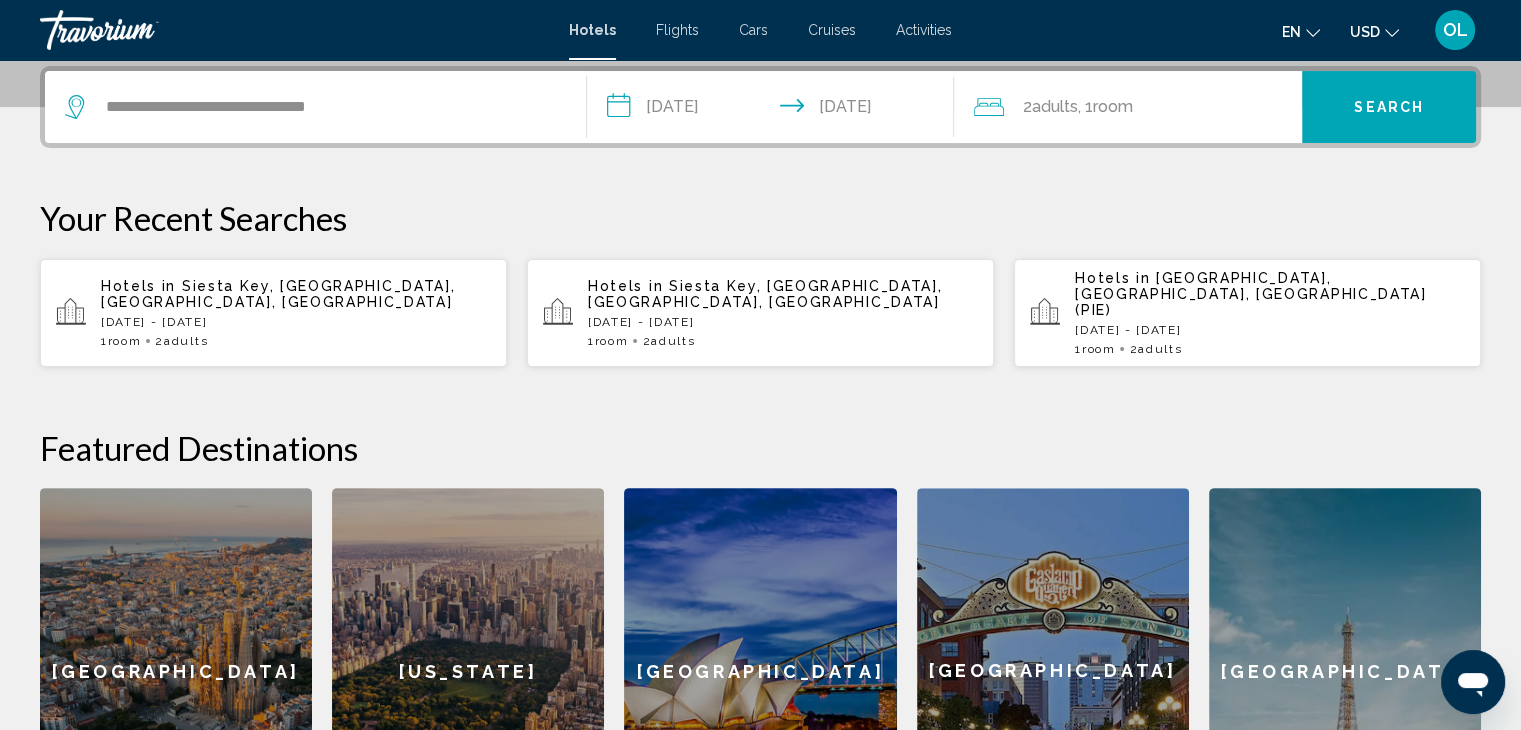 click on "Search" at bounding box center (1389, 108) 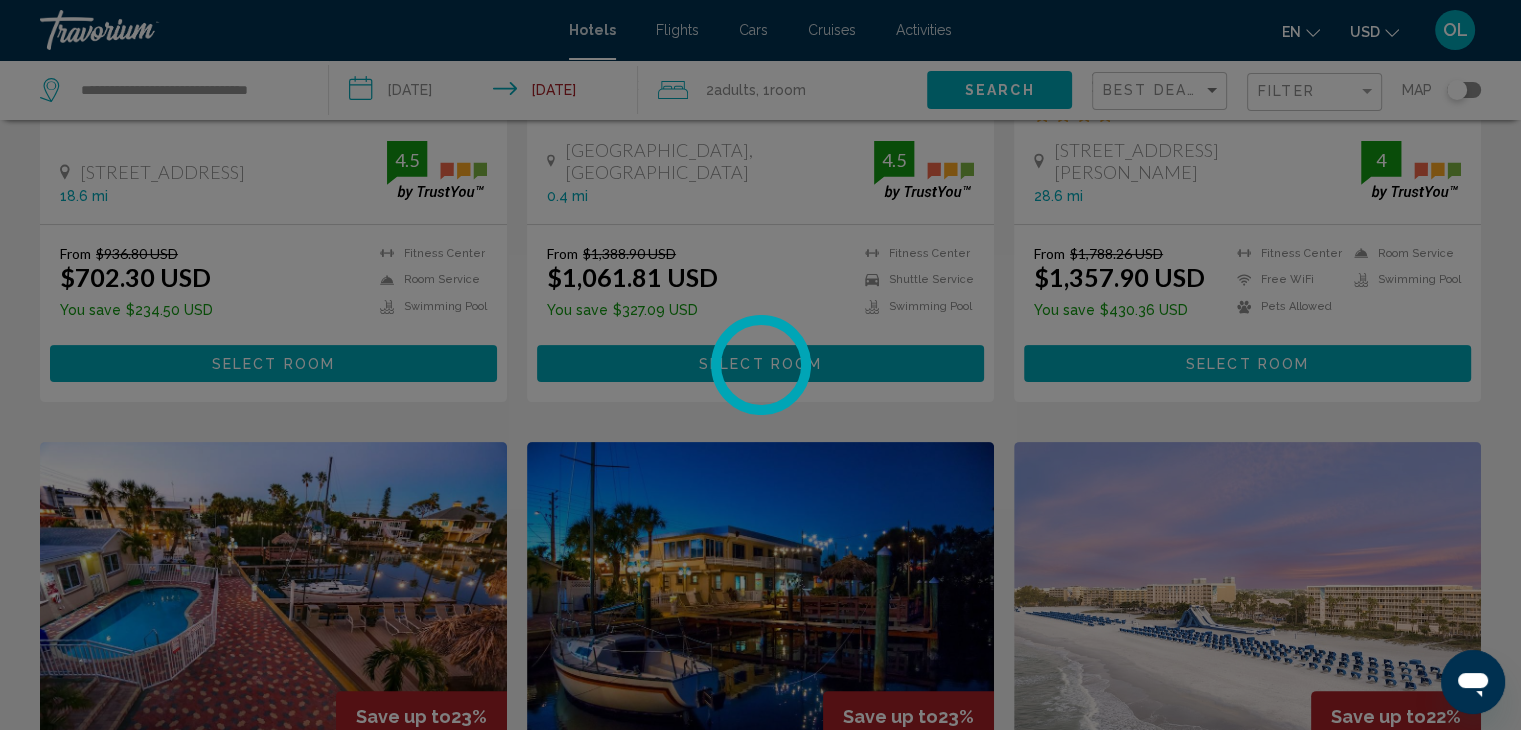 scroll, scrollTop: 0, scrollLeft: 0, axis: both 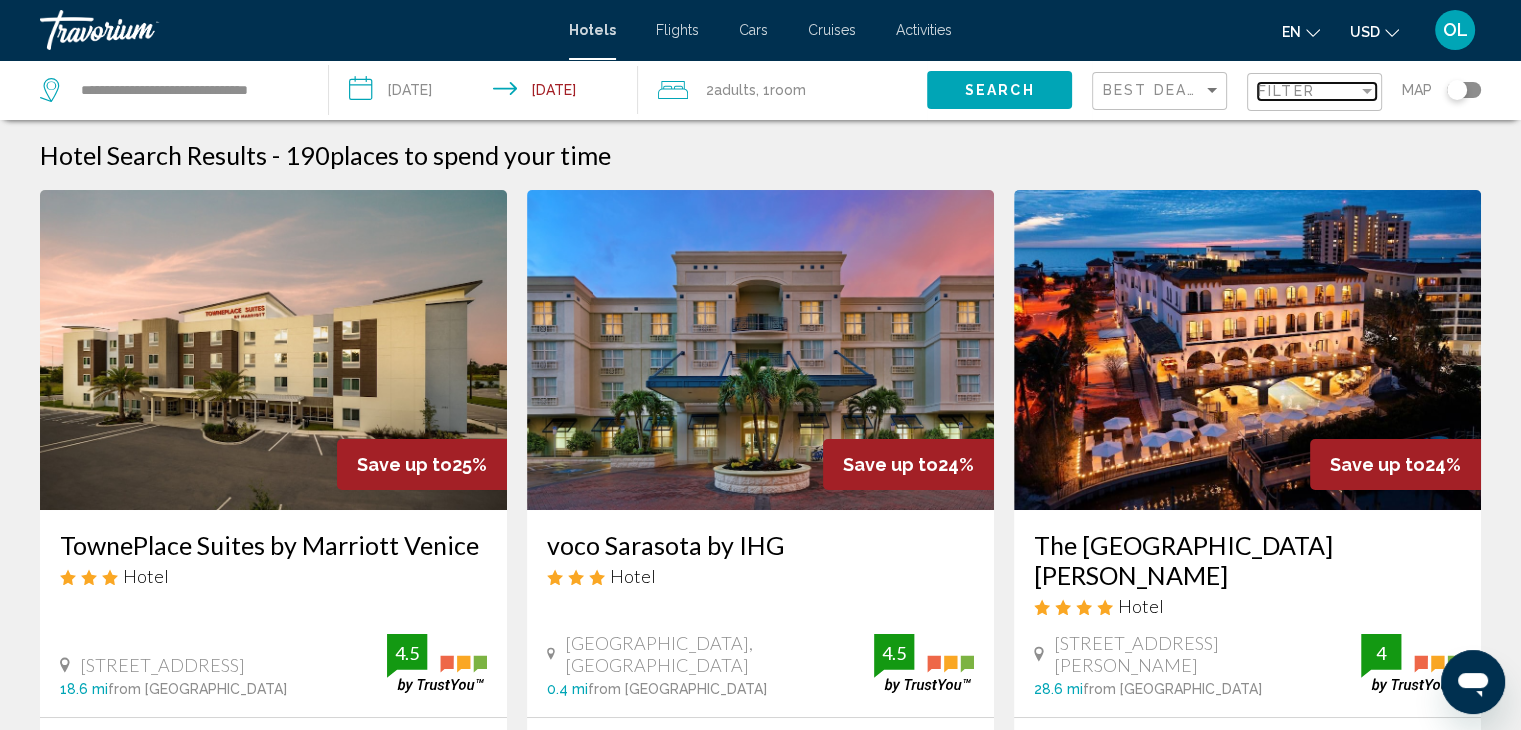click at bounding box center [1367, 91] 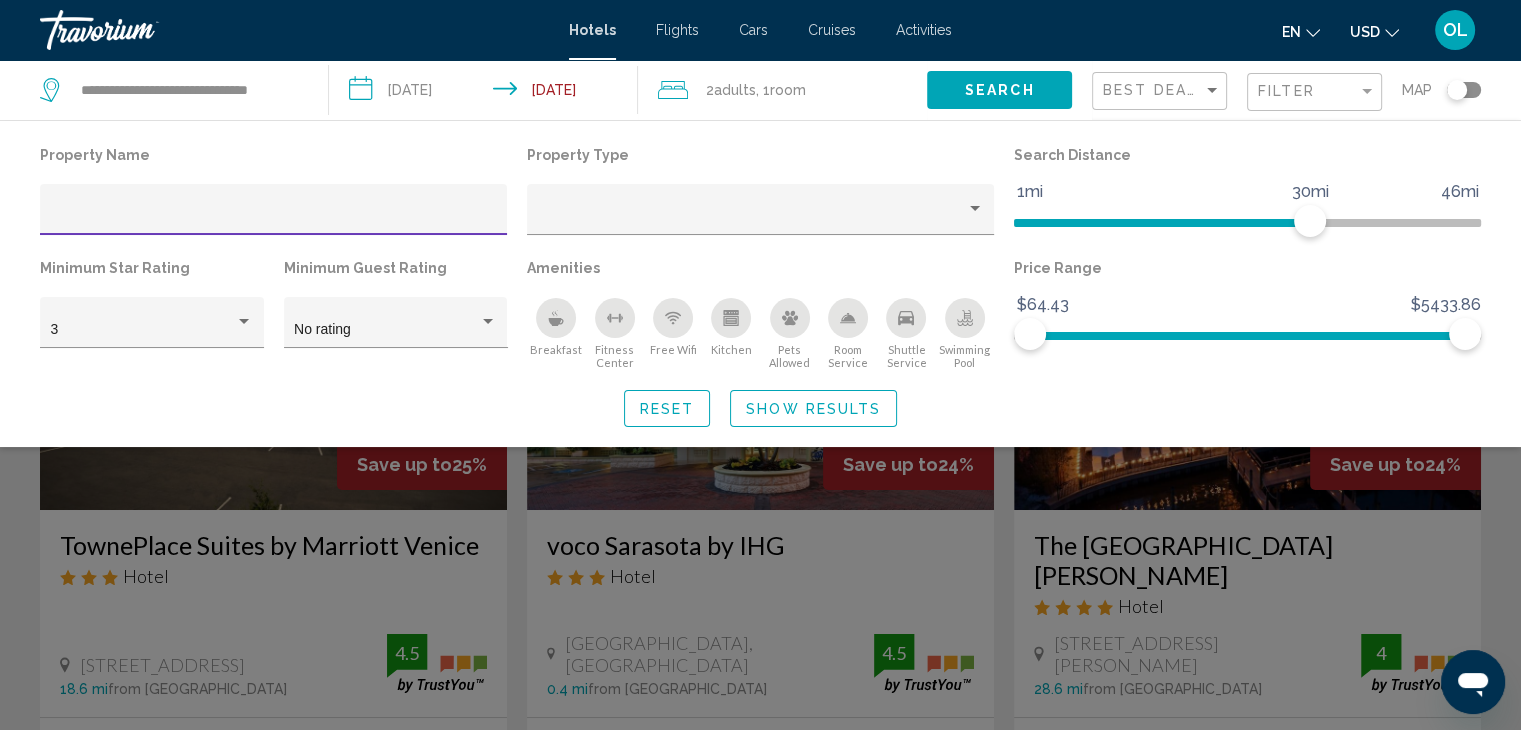click 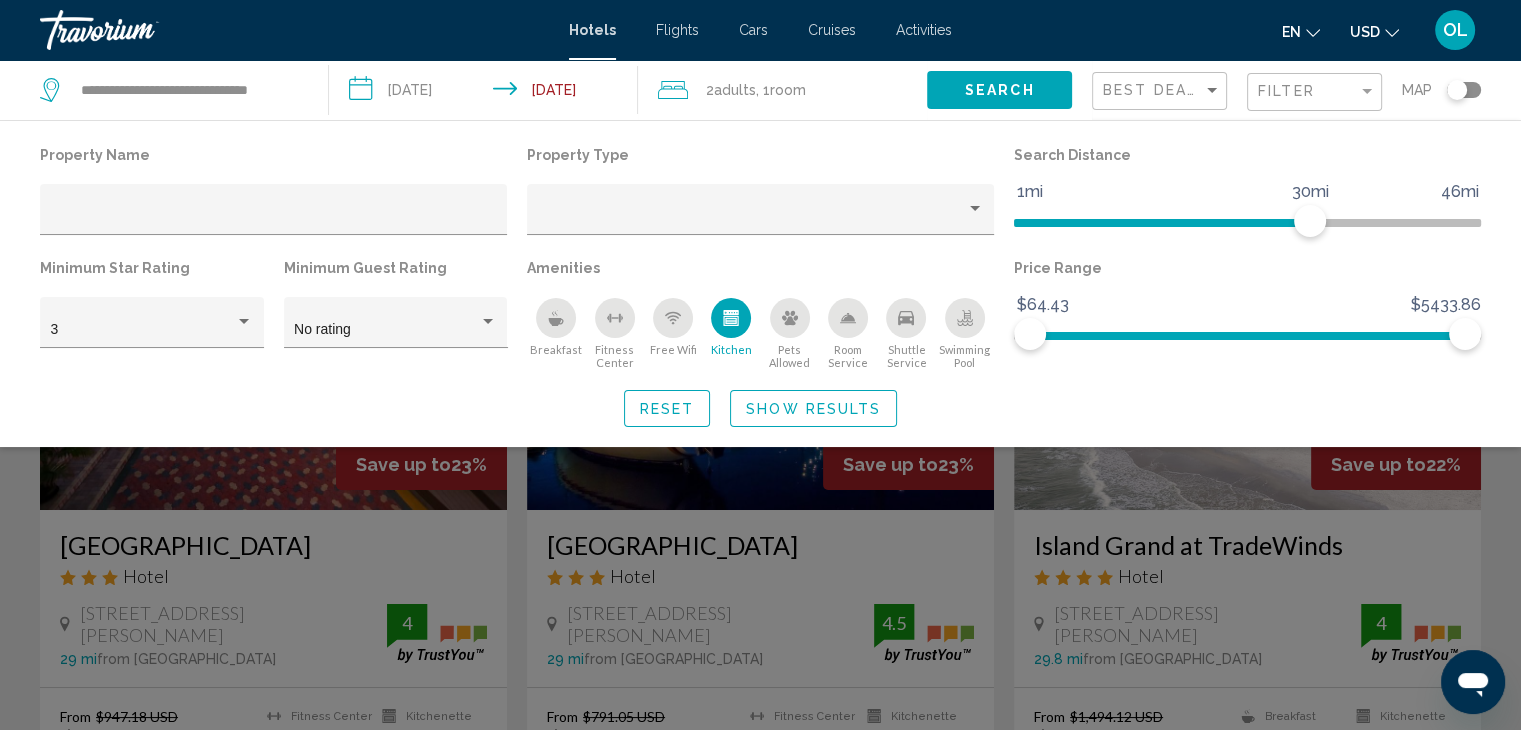 click 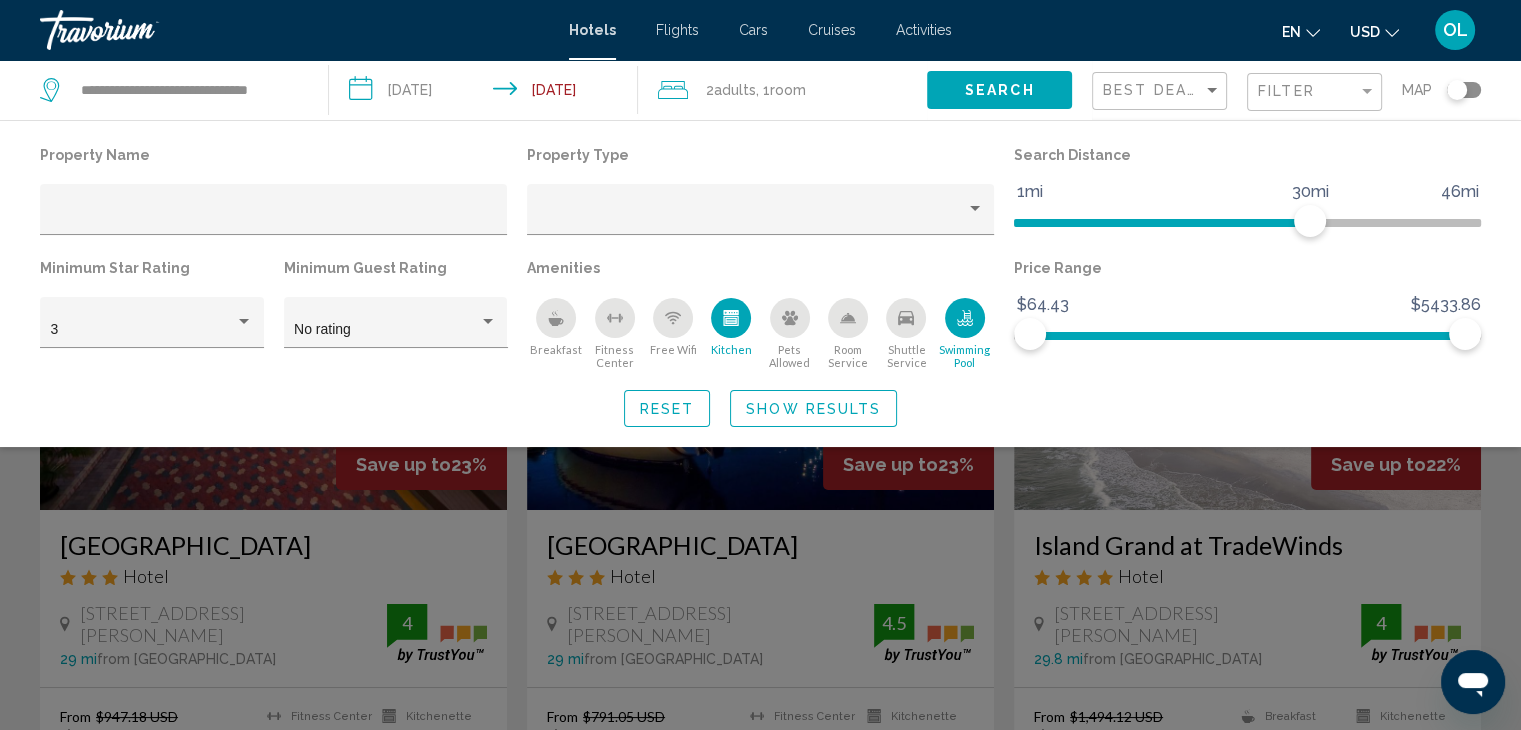click on "Show Results" 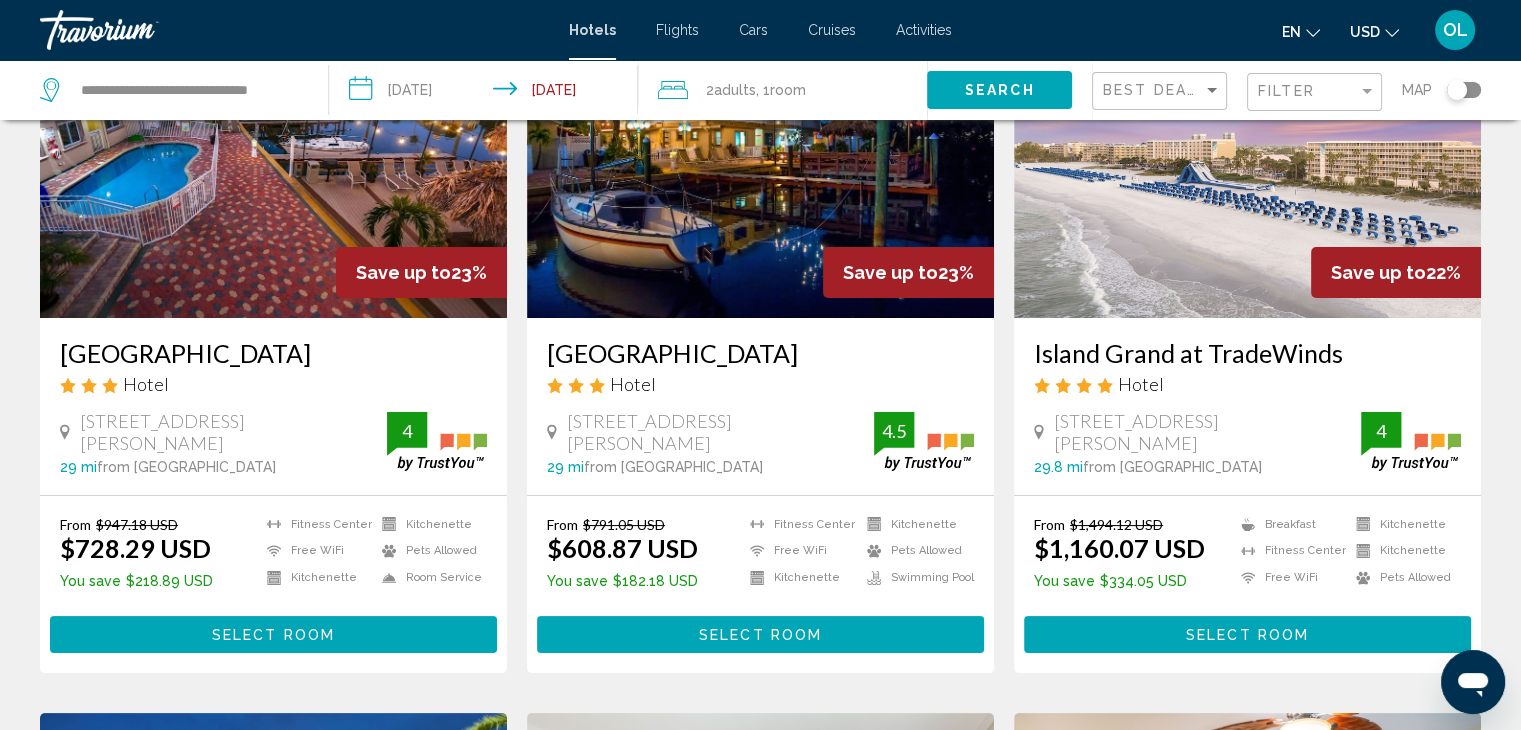 scroll, scrollTop: 200, scrollLeft: 0, axis: vertical 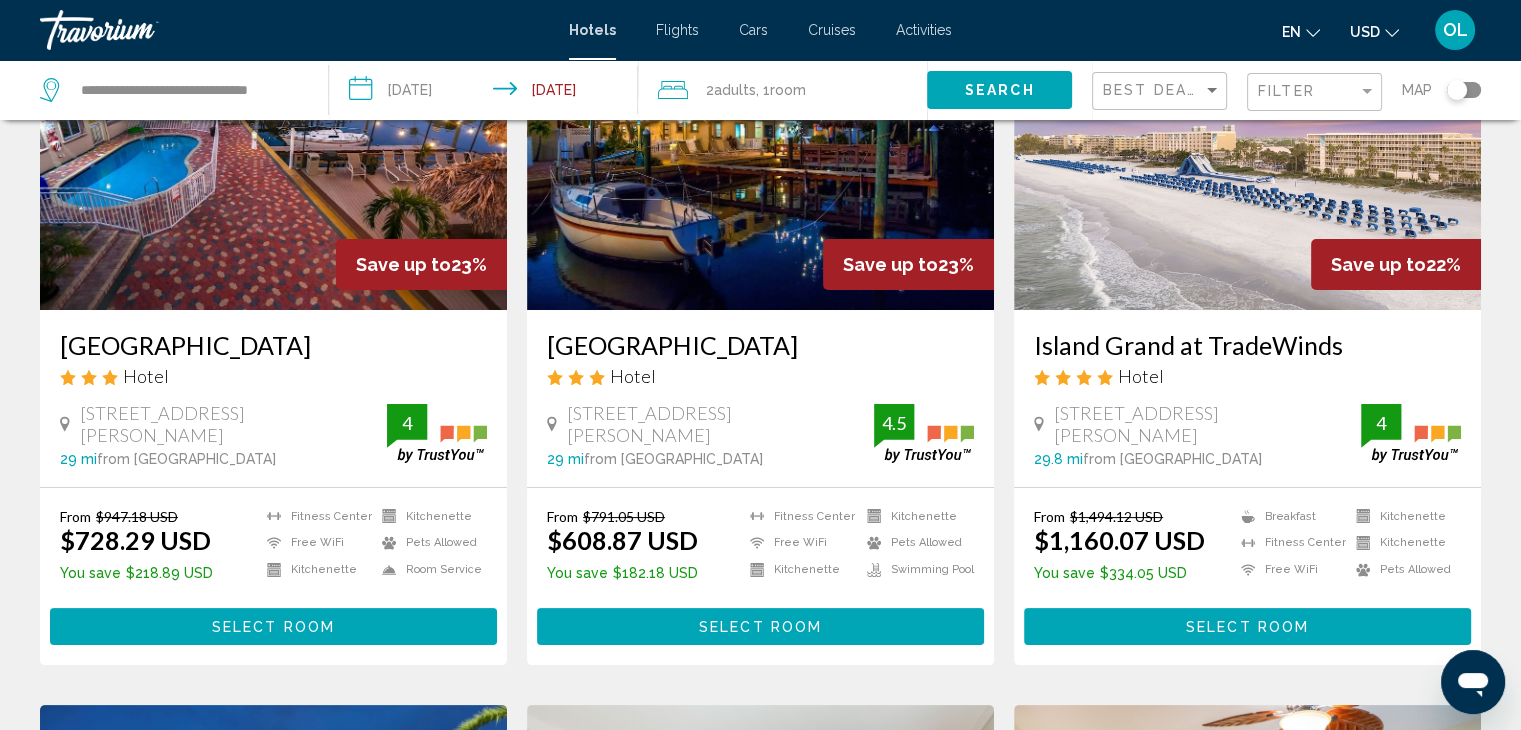 click on "Island Grand at TradeWinds" at bounding box center (1247, 345) 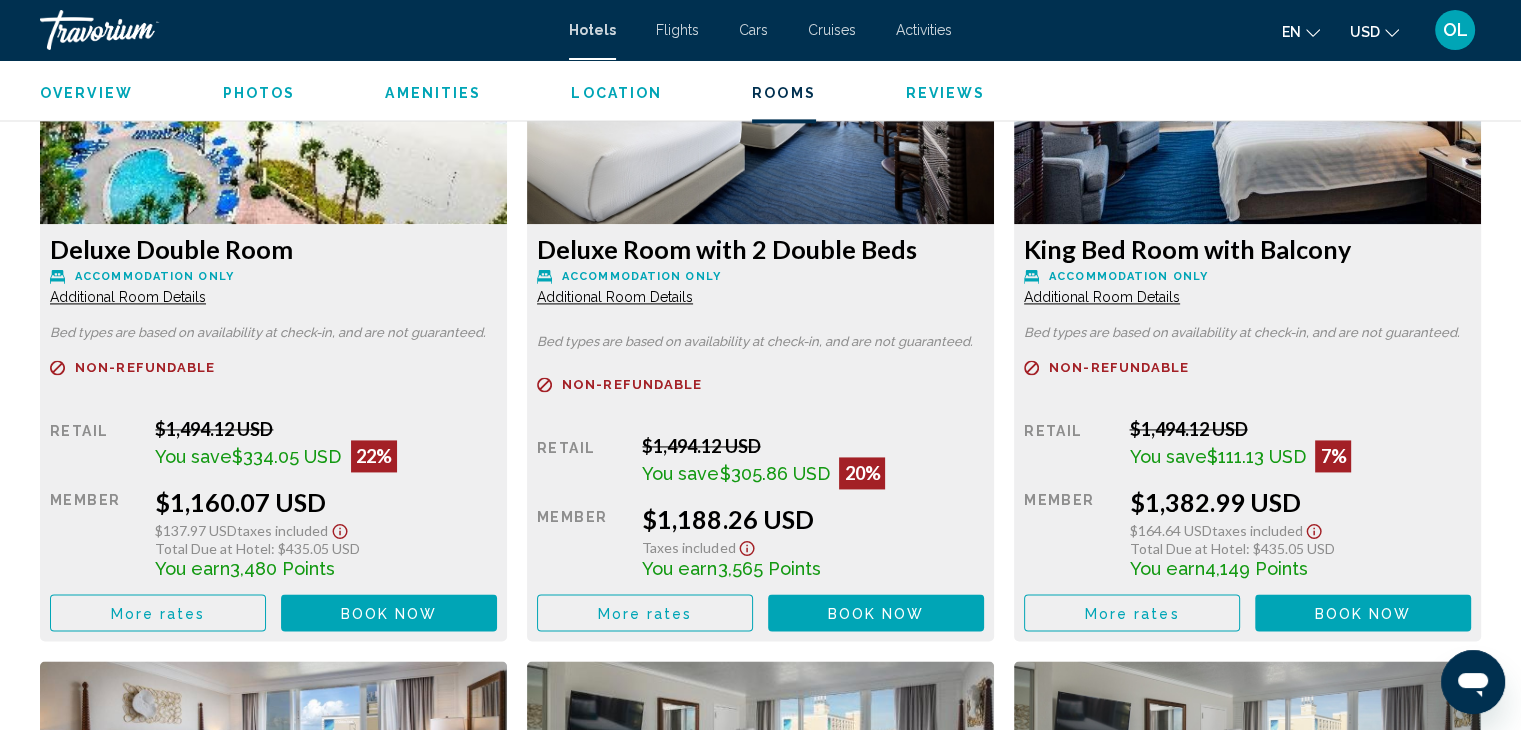 scroll, scrollTop: 2703, scrollLeft: 0, axis: vertical 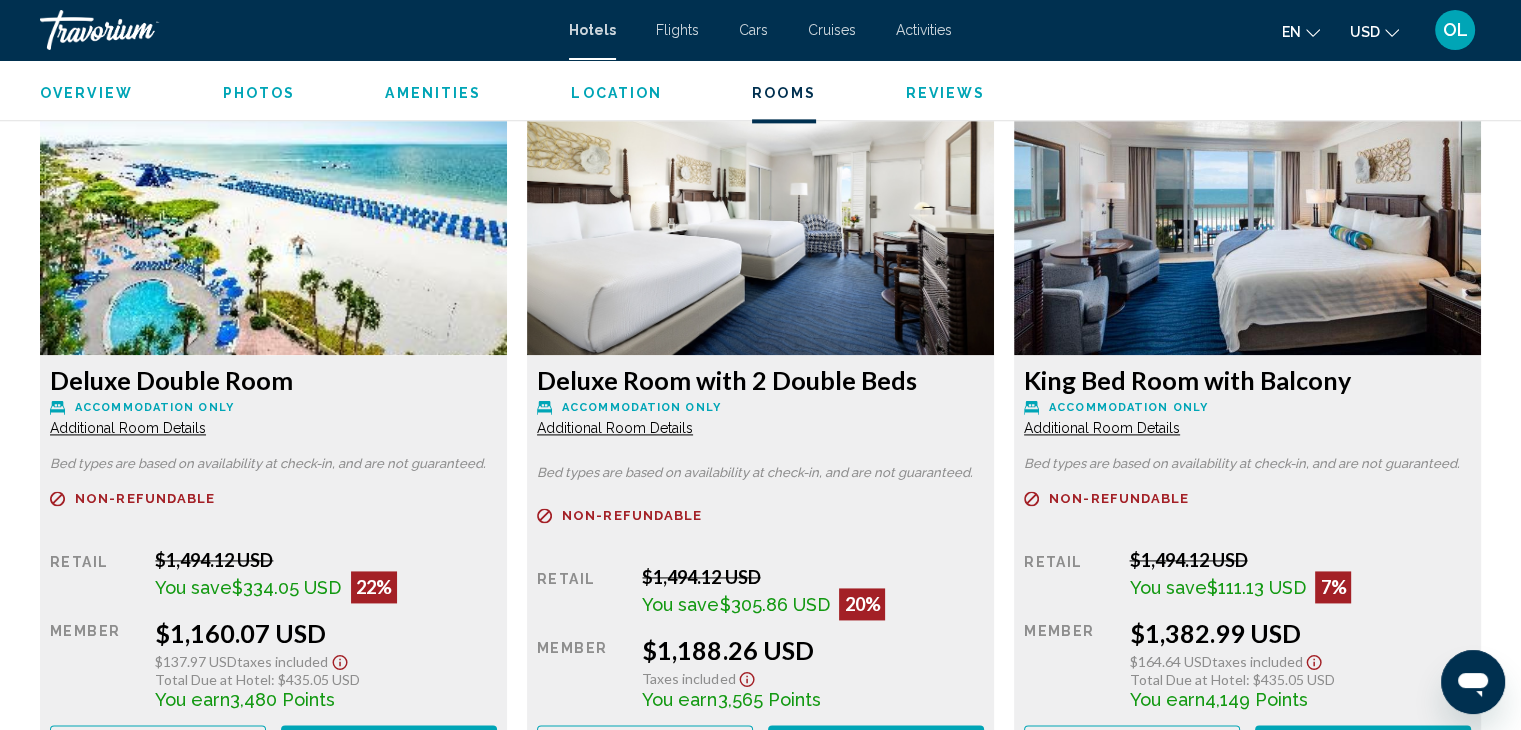 click on "Additional Room Details" at bounding box center [128, 428] 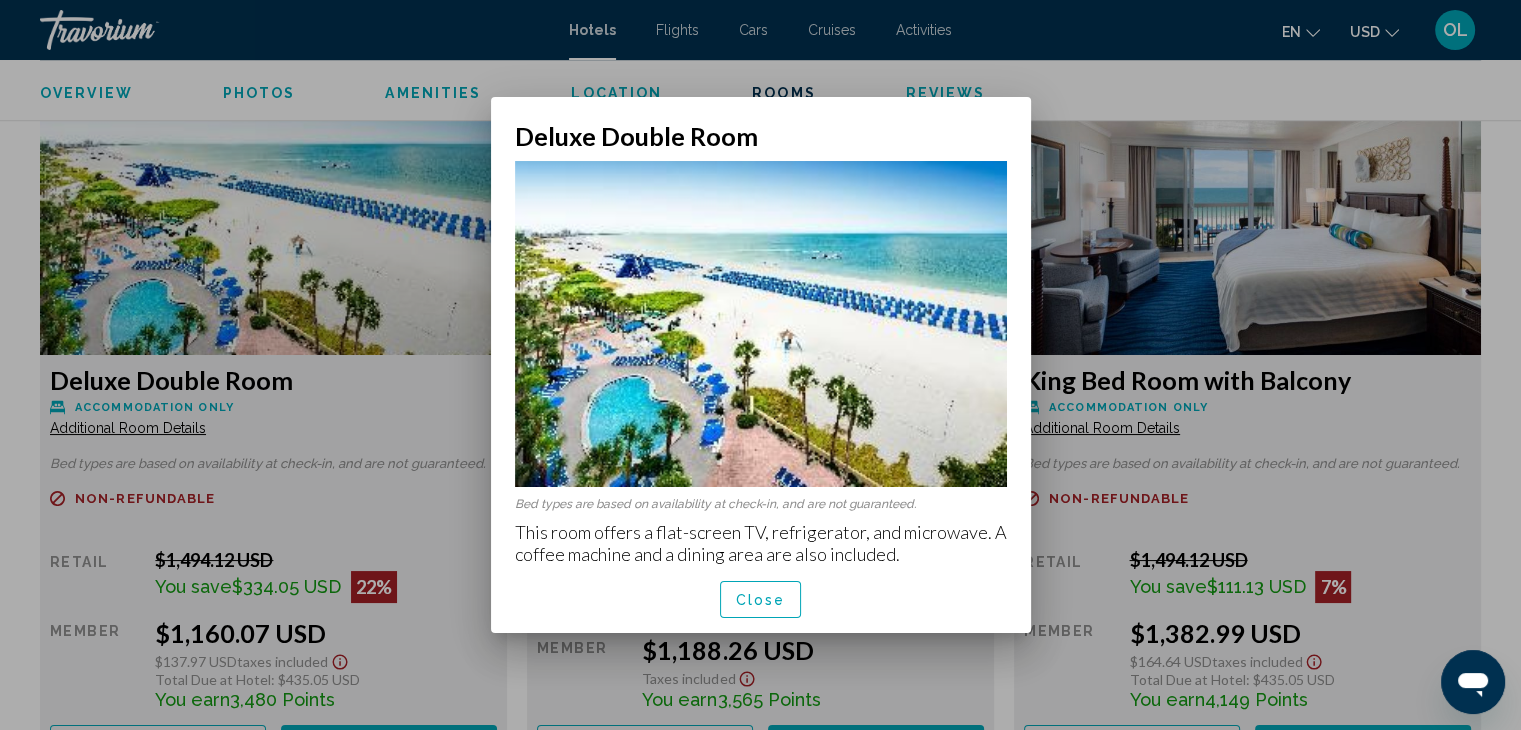 scroll, scrollTop: 0, scrollLeft: 0, axis: both 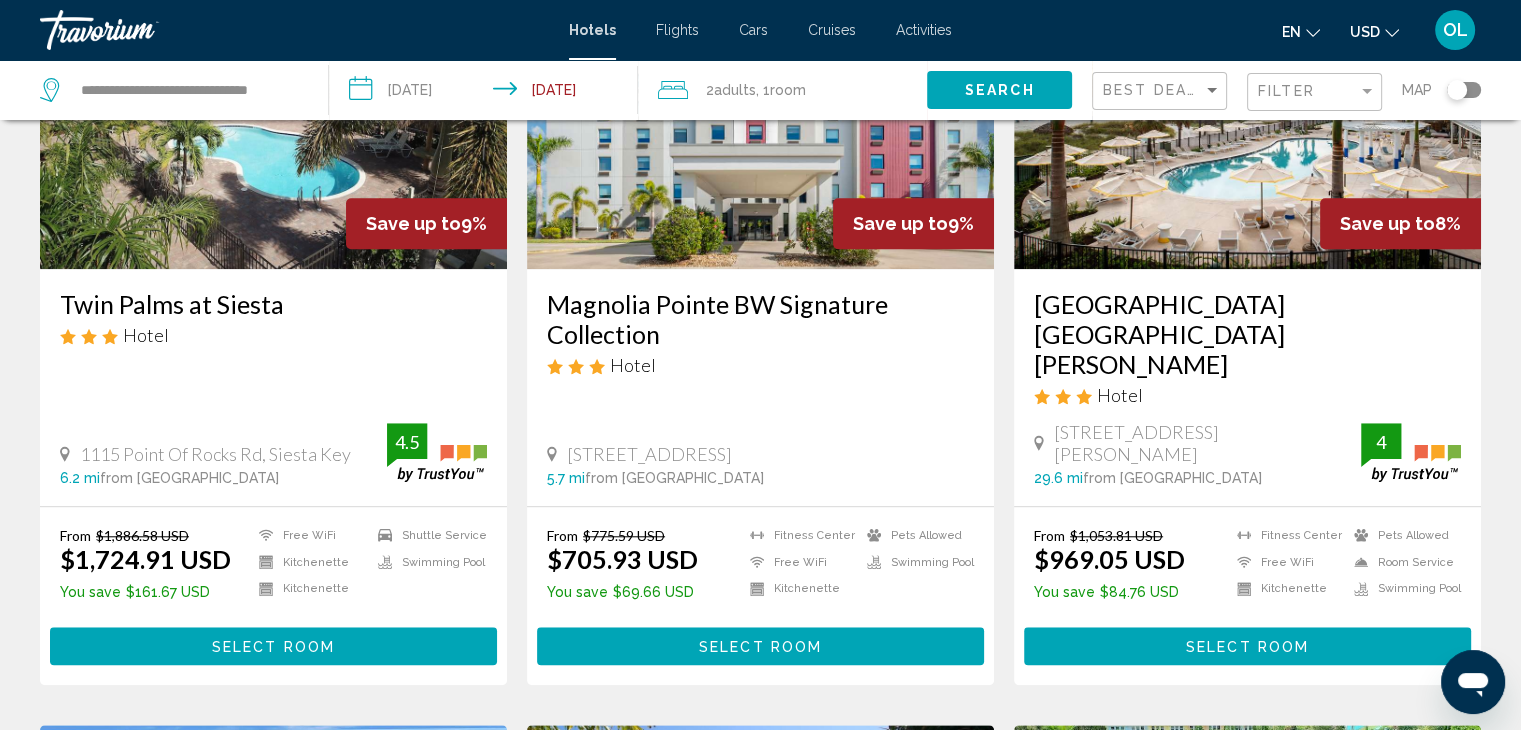 click on "Sirata Beach Resort St Pete Beach" at bounding box center (1247, 334) 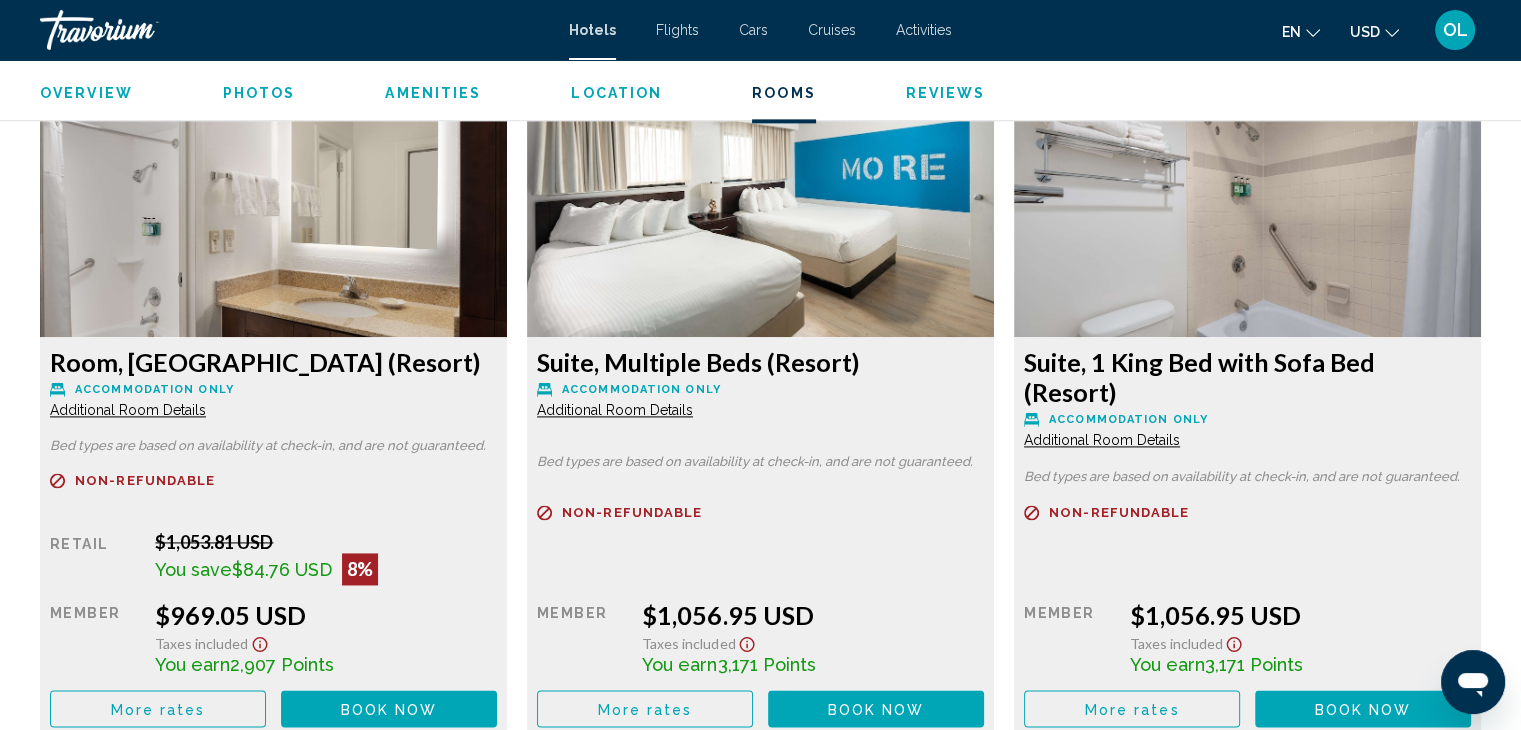 scroll, scrollTop: 2699, scrollLeft: 0, axis: vertical 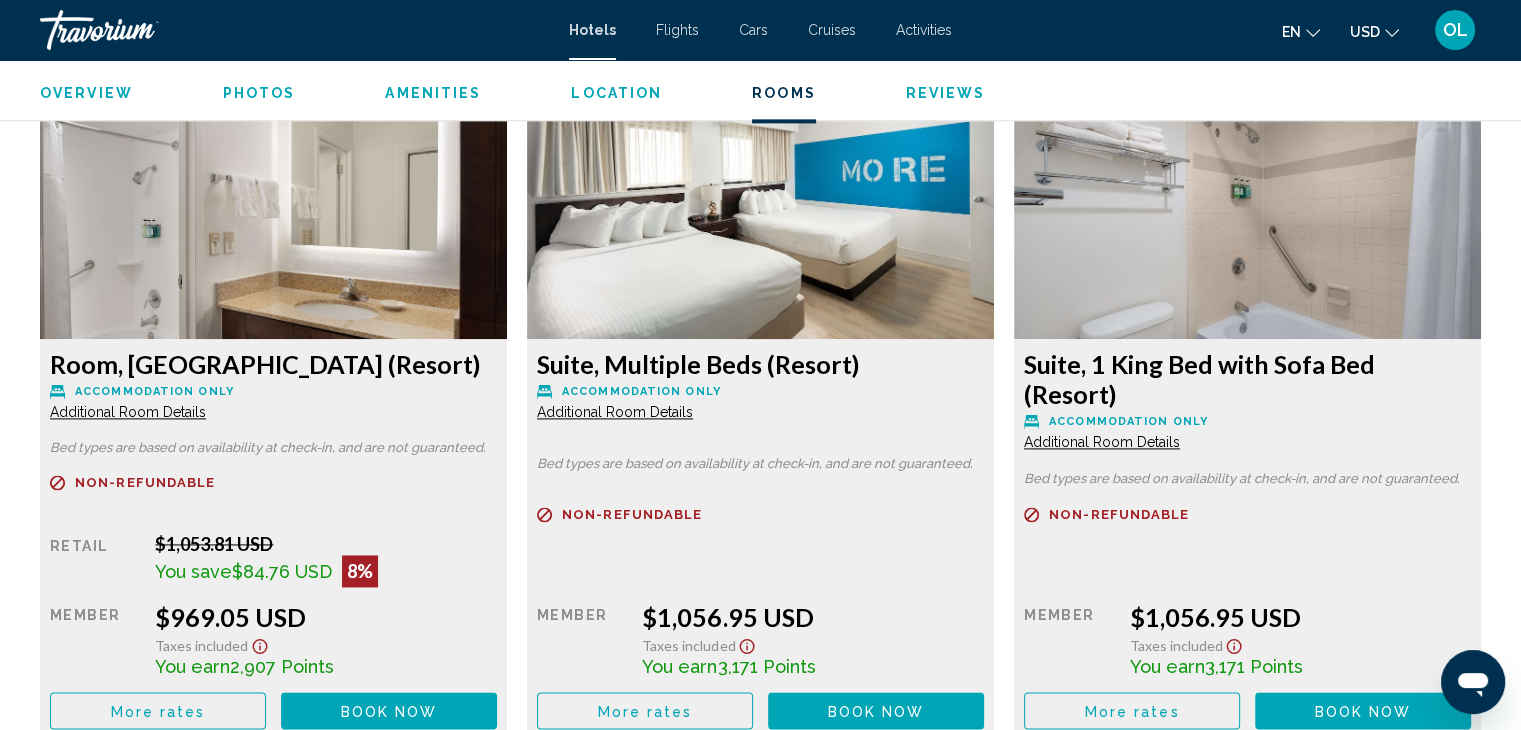 click on "Additional Room Details" at bounding box center [128, 412] 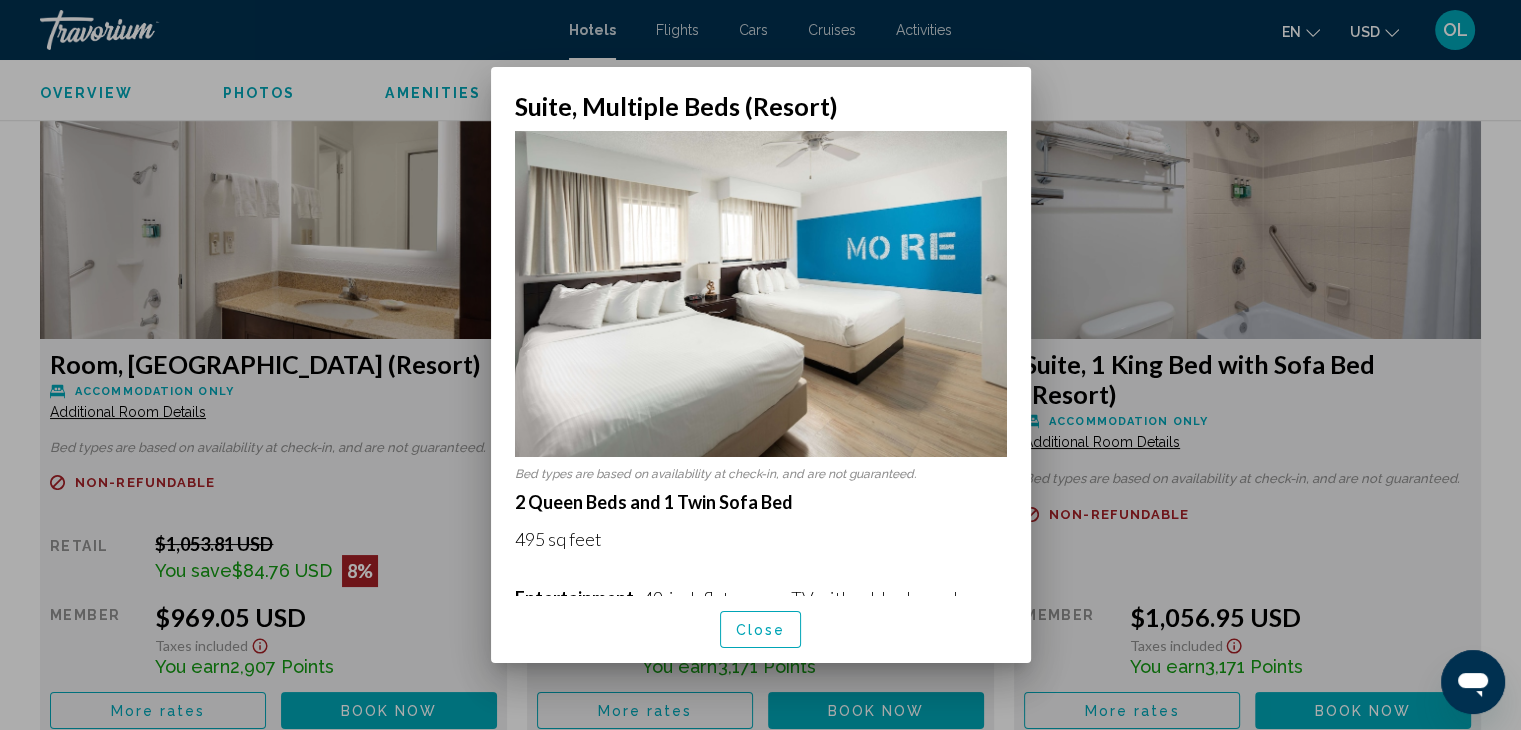 scroll, scrollTop: 0, scrollLeft: 0, axis: both 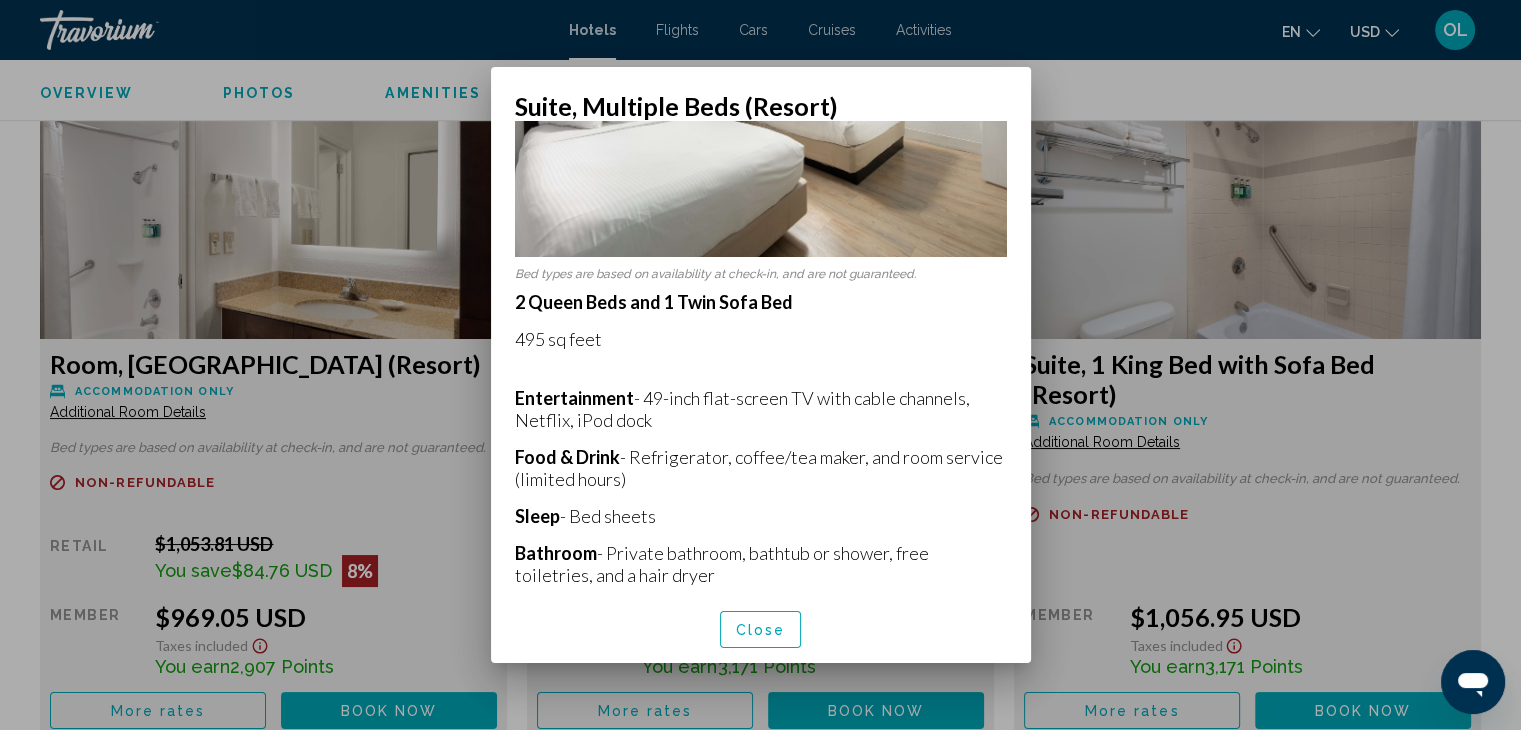 click at bounding box center [760, 365] 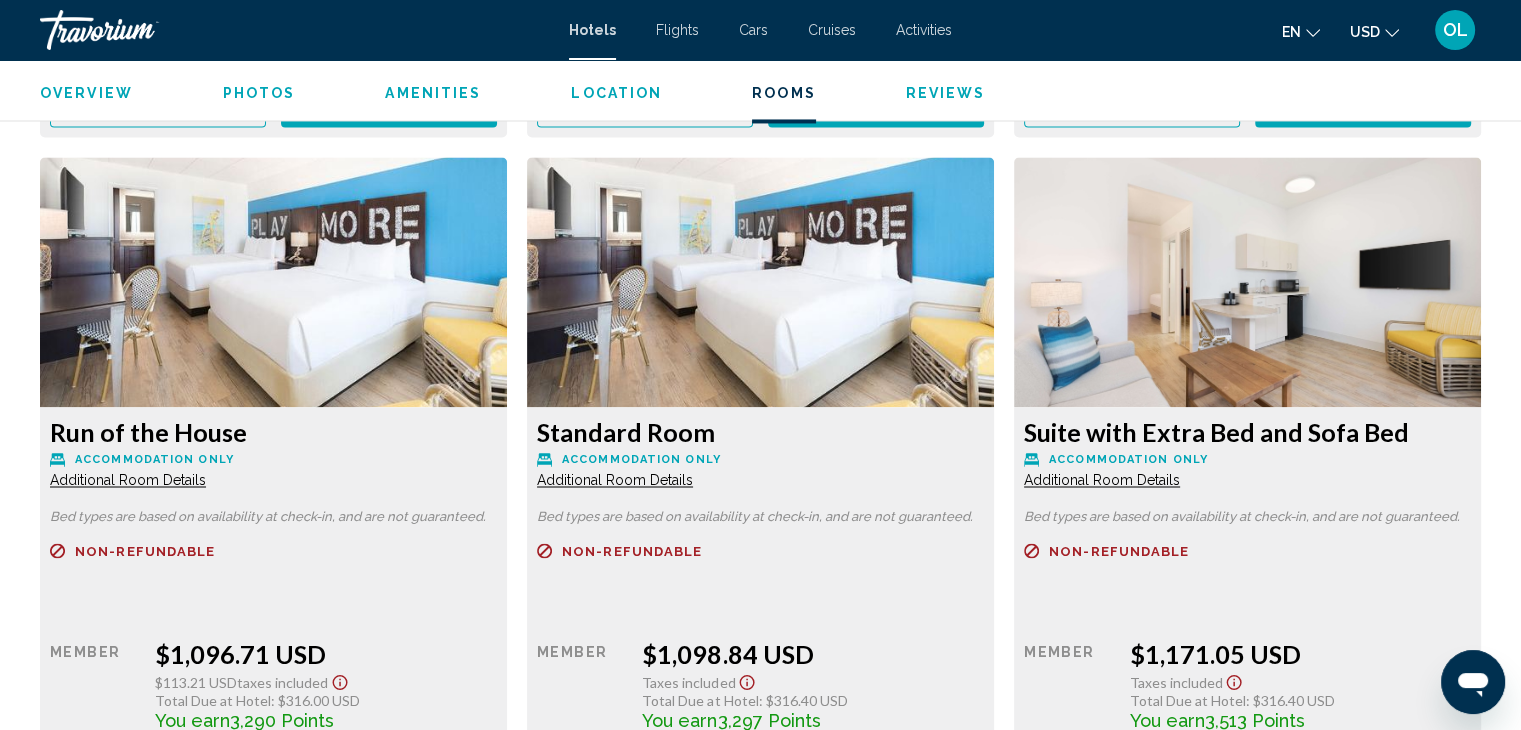 scroll, scrollTop: 3299, scrollLeft: 0, axis: vertical 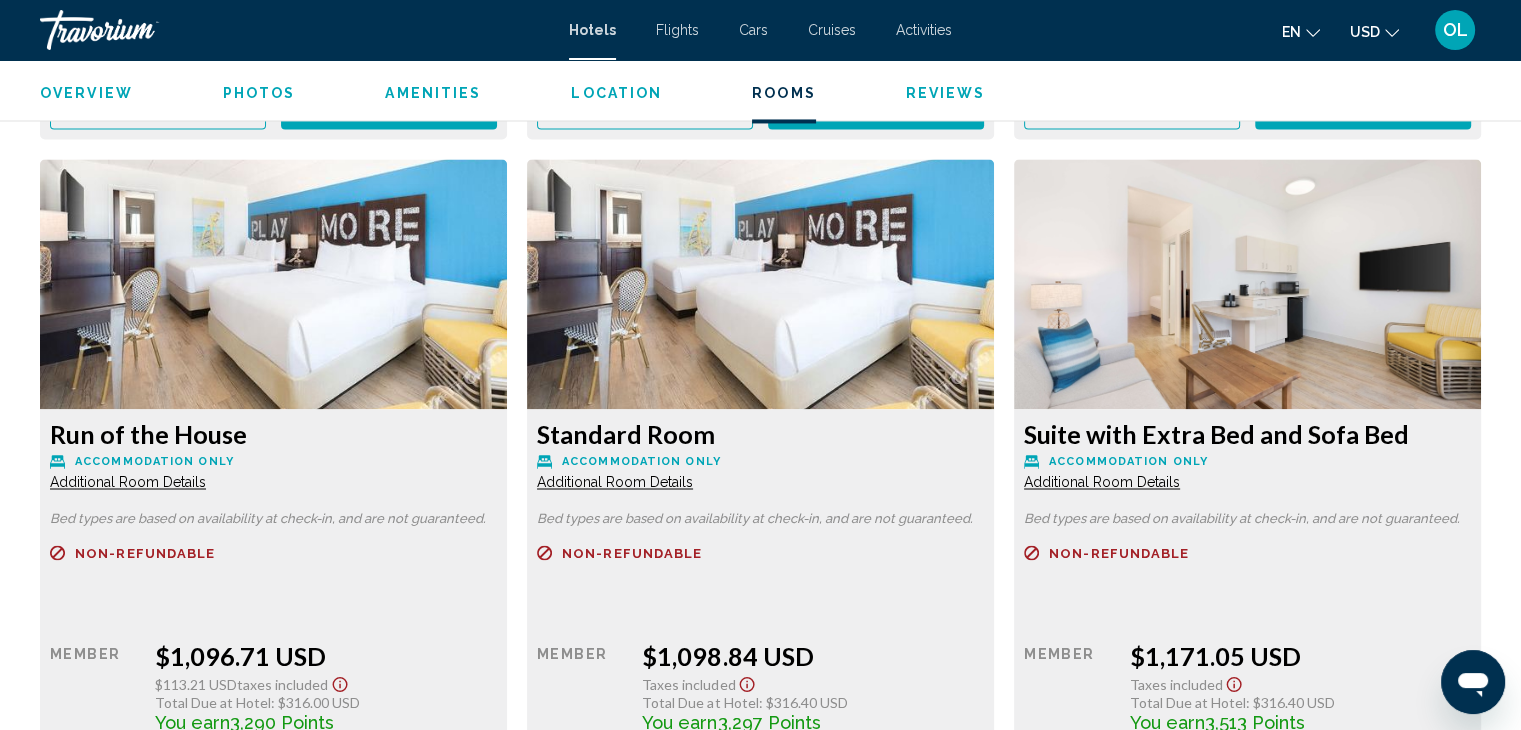 click on "Additional Room Details" at bounding box center (128, -188) 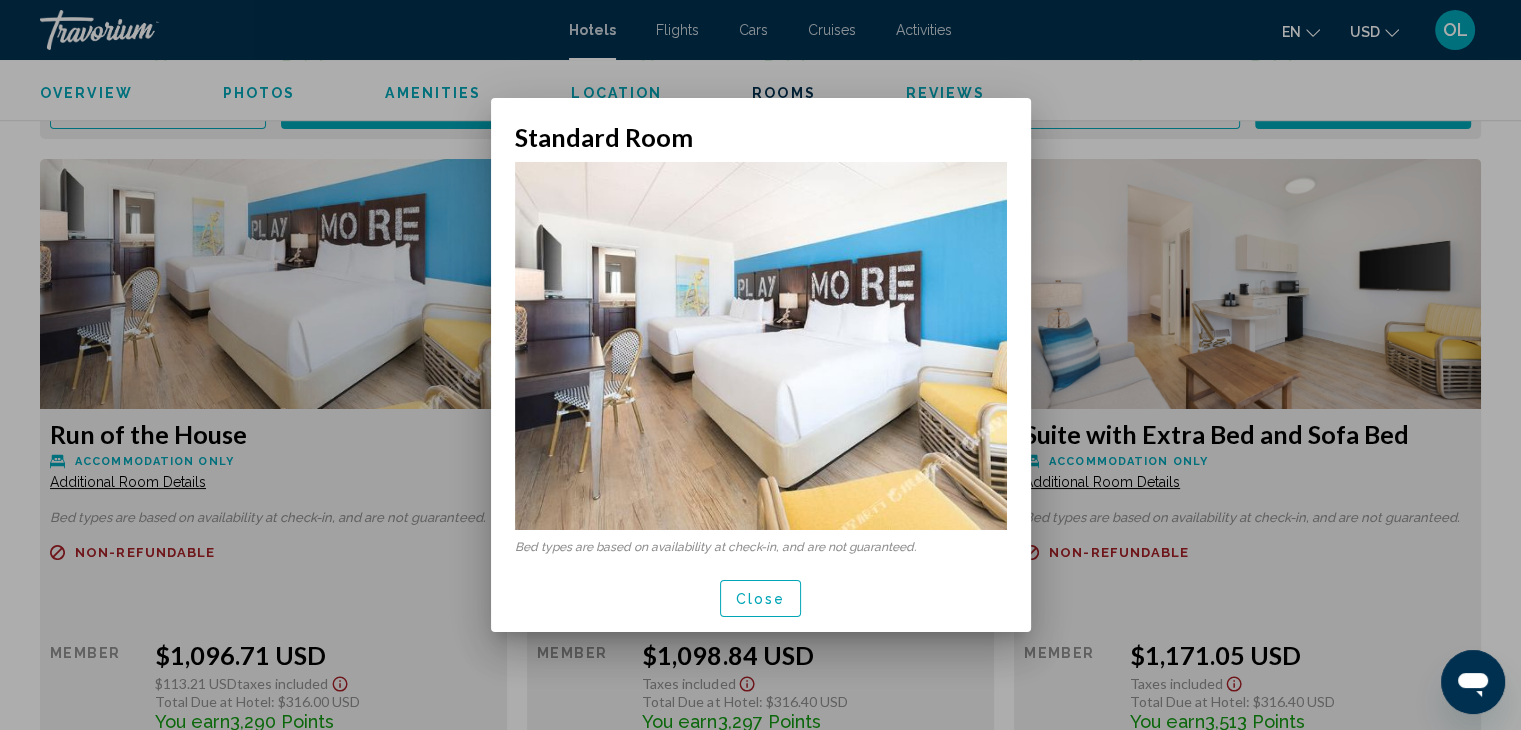 scroll, scrollTop: 0, scrollLeft: 0, axis: both 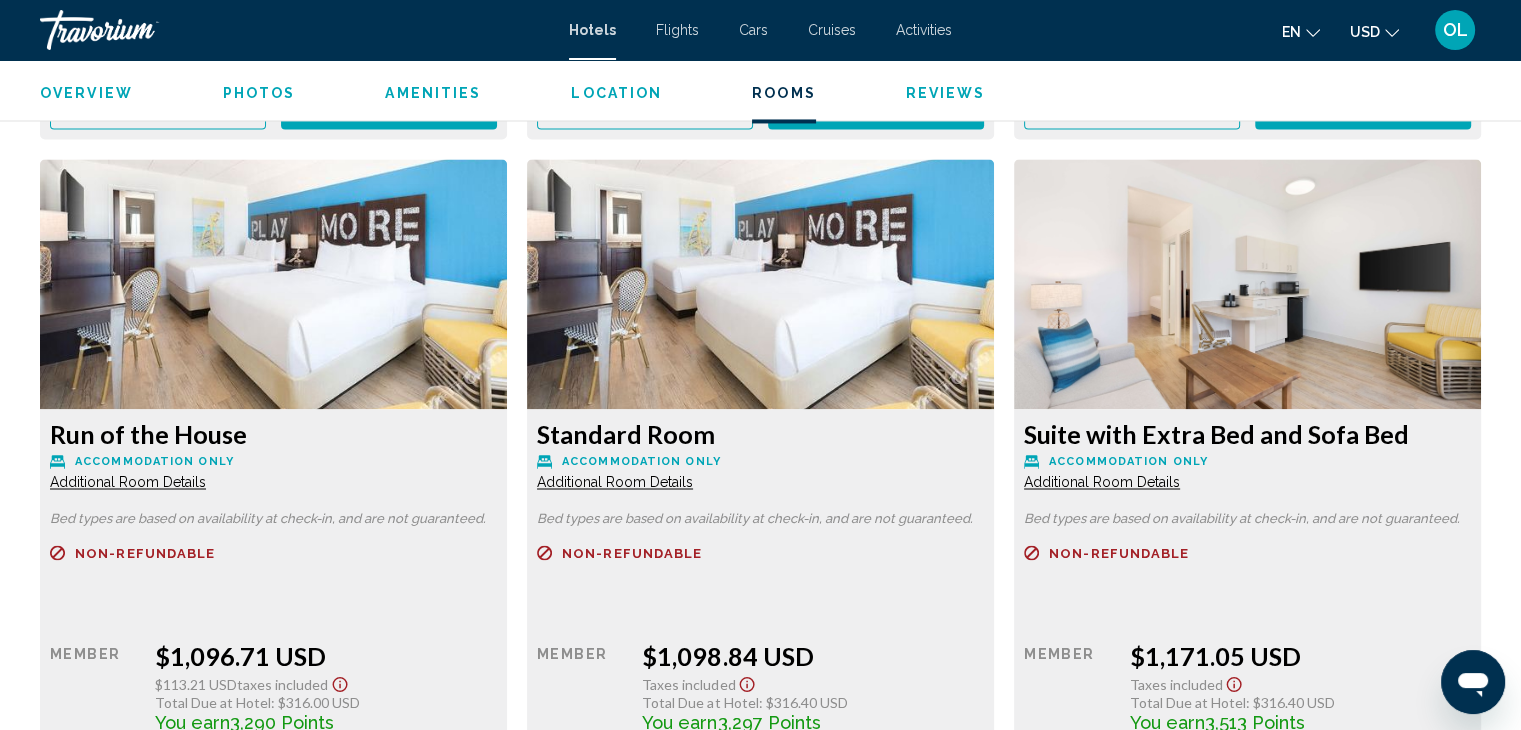 click on "Additional Room Details" at bounding box center [128, -188] 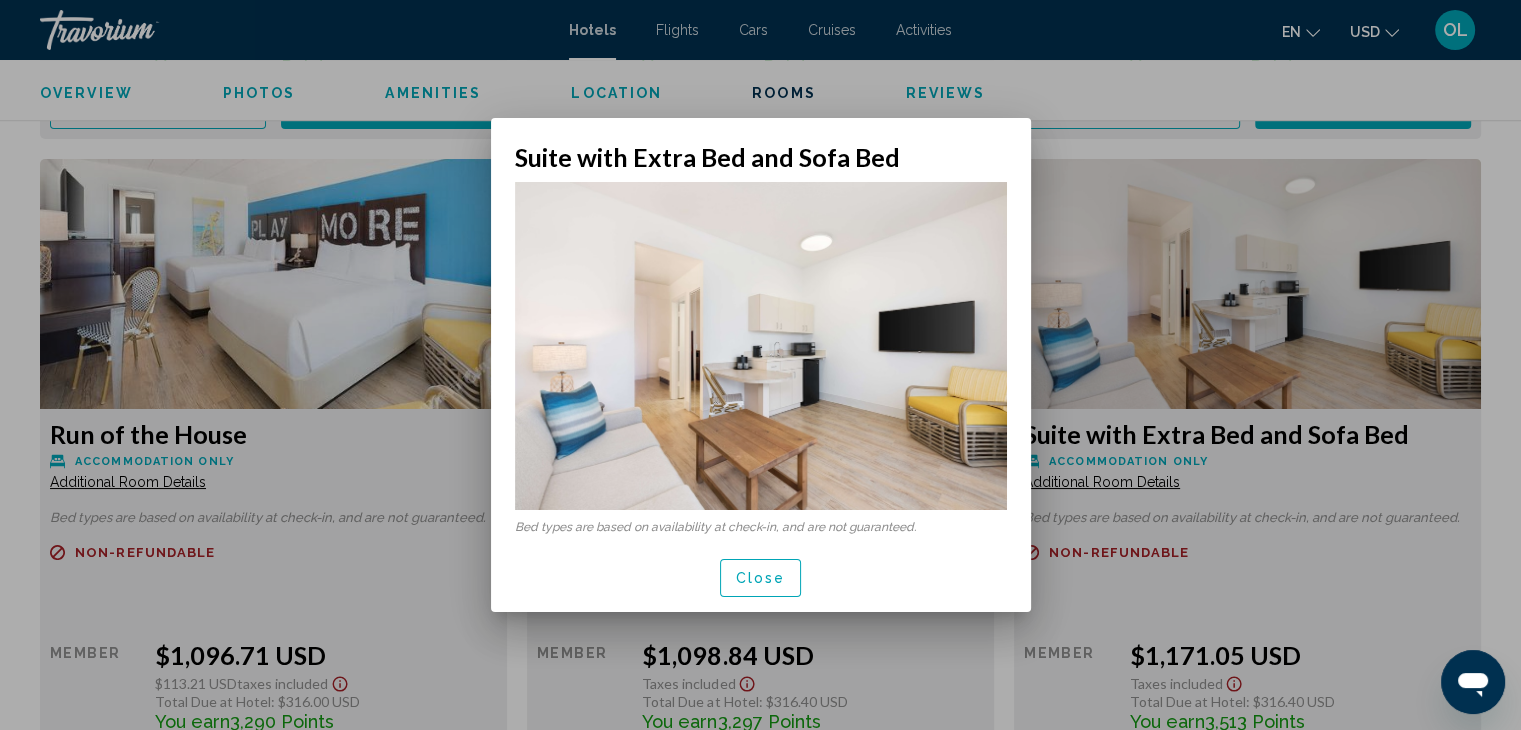 click at bounding box center (760, 365) 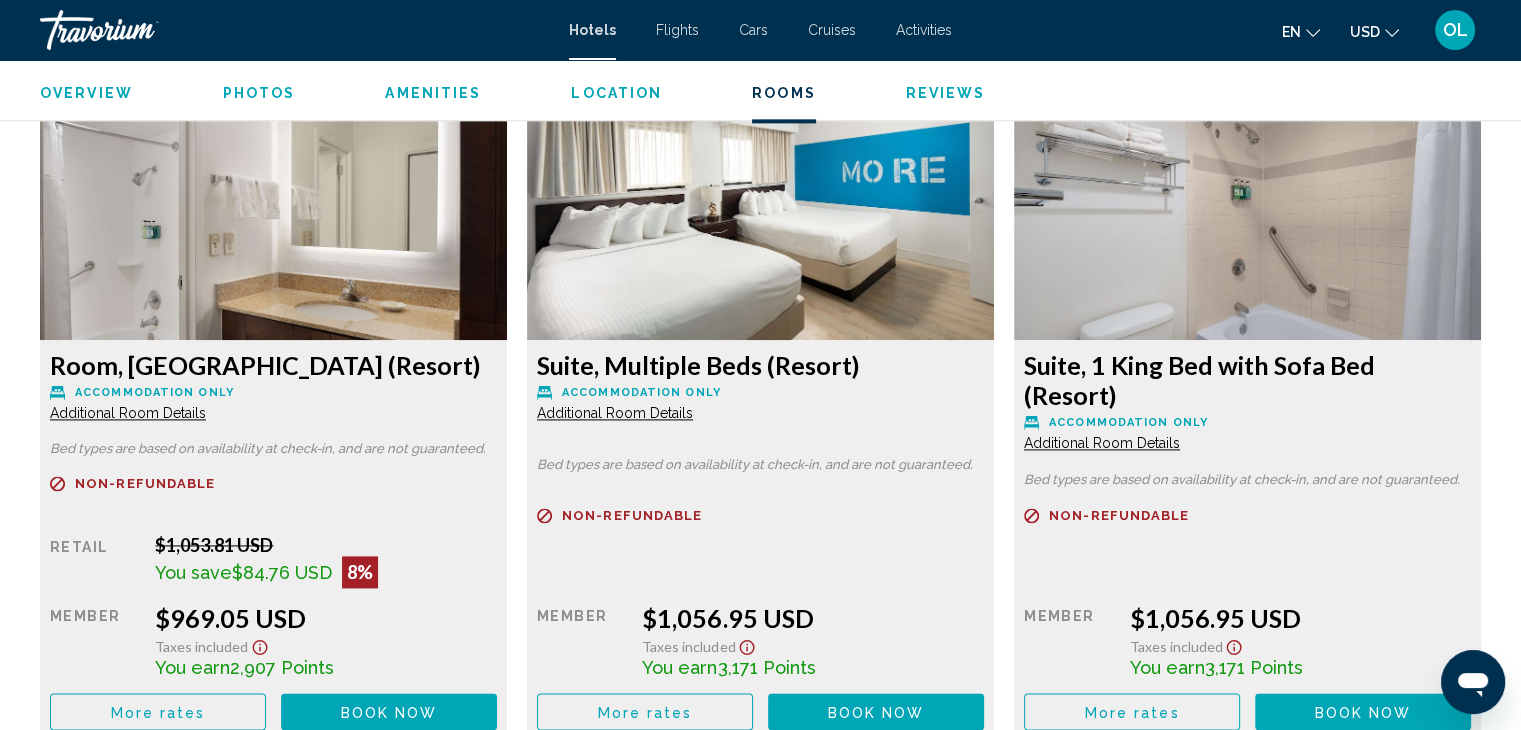 scroll, scrollTop: 2699, scrollLeft: 0, axis: vertical 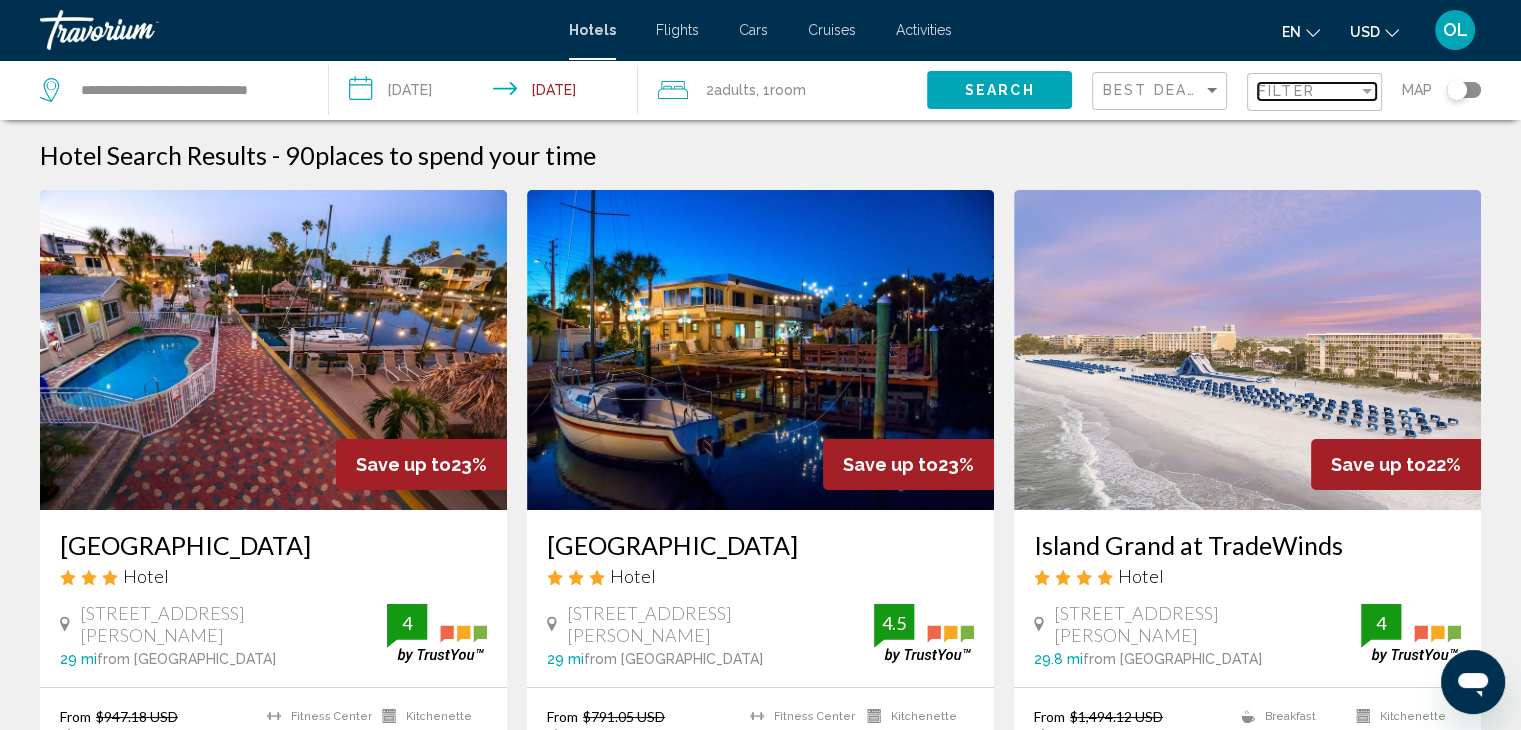 click at bounding box center [1367, 91] 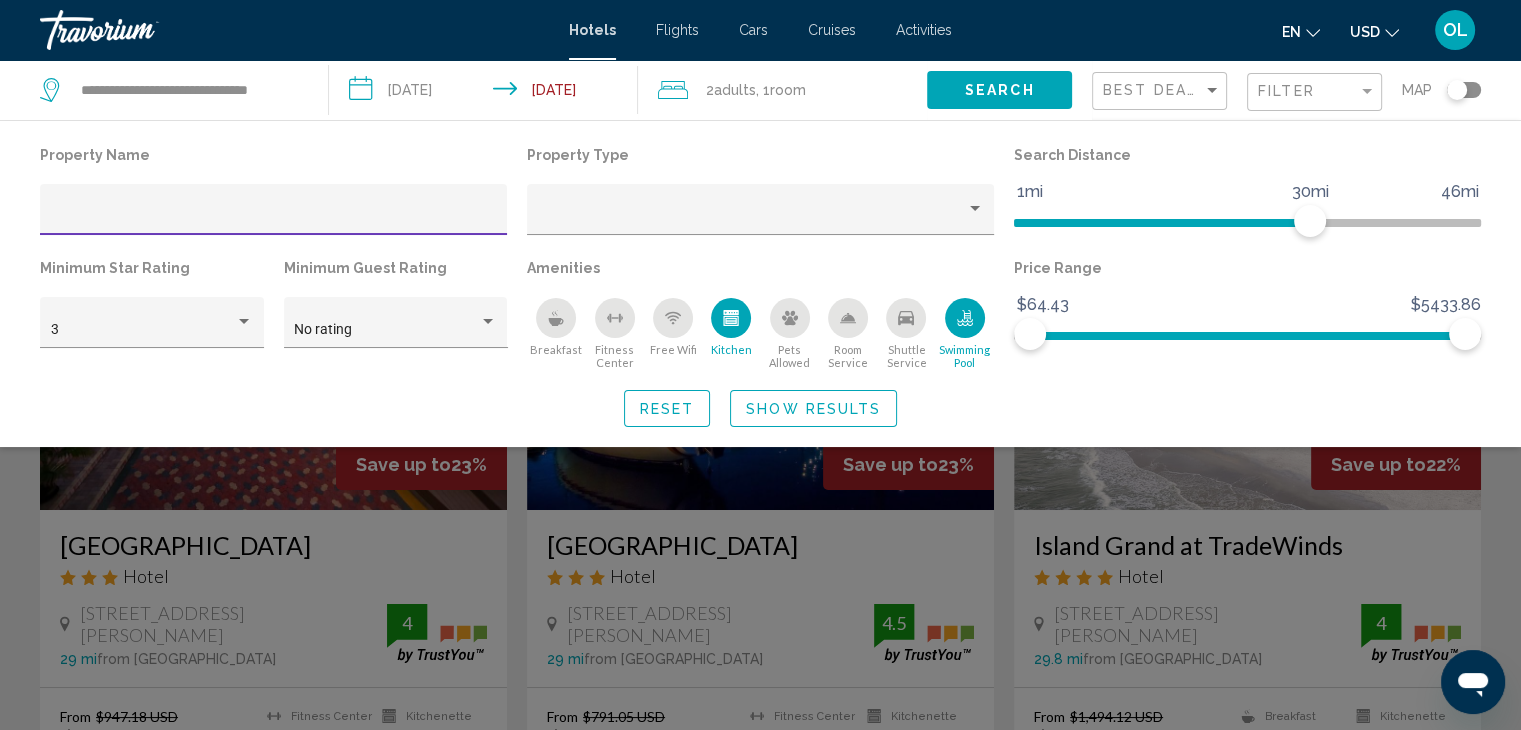 click 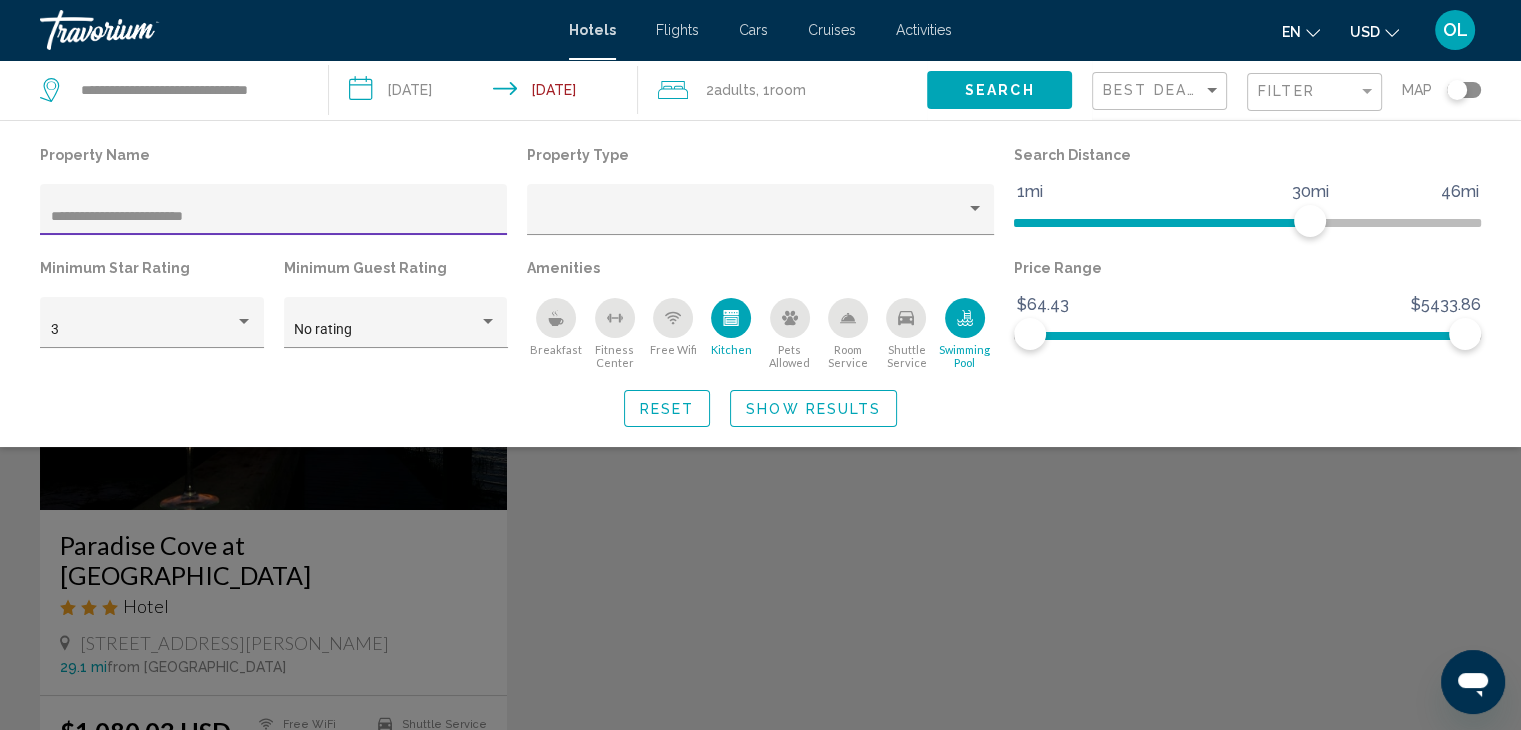 type on "**********" 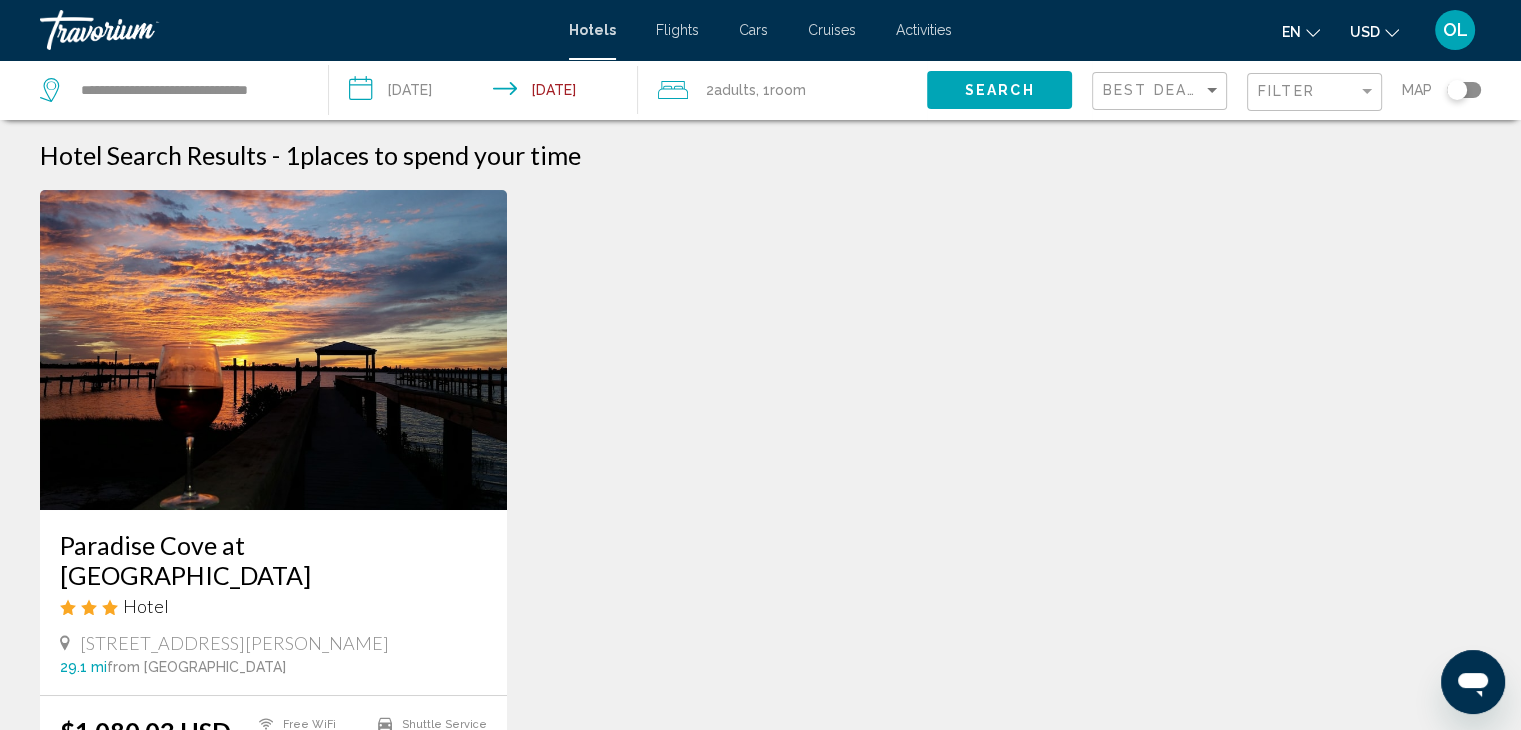 click on "Paradise Cove at Lemon Bay" at bounding box center [273, 560] 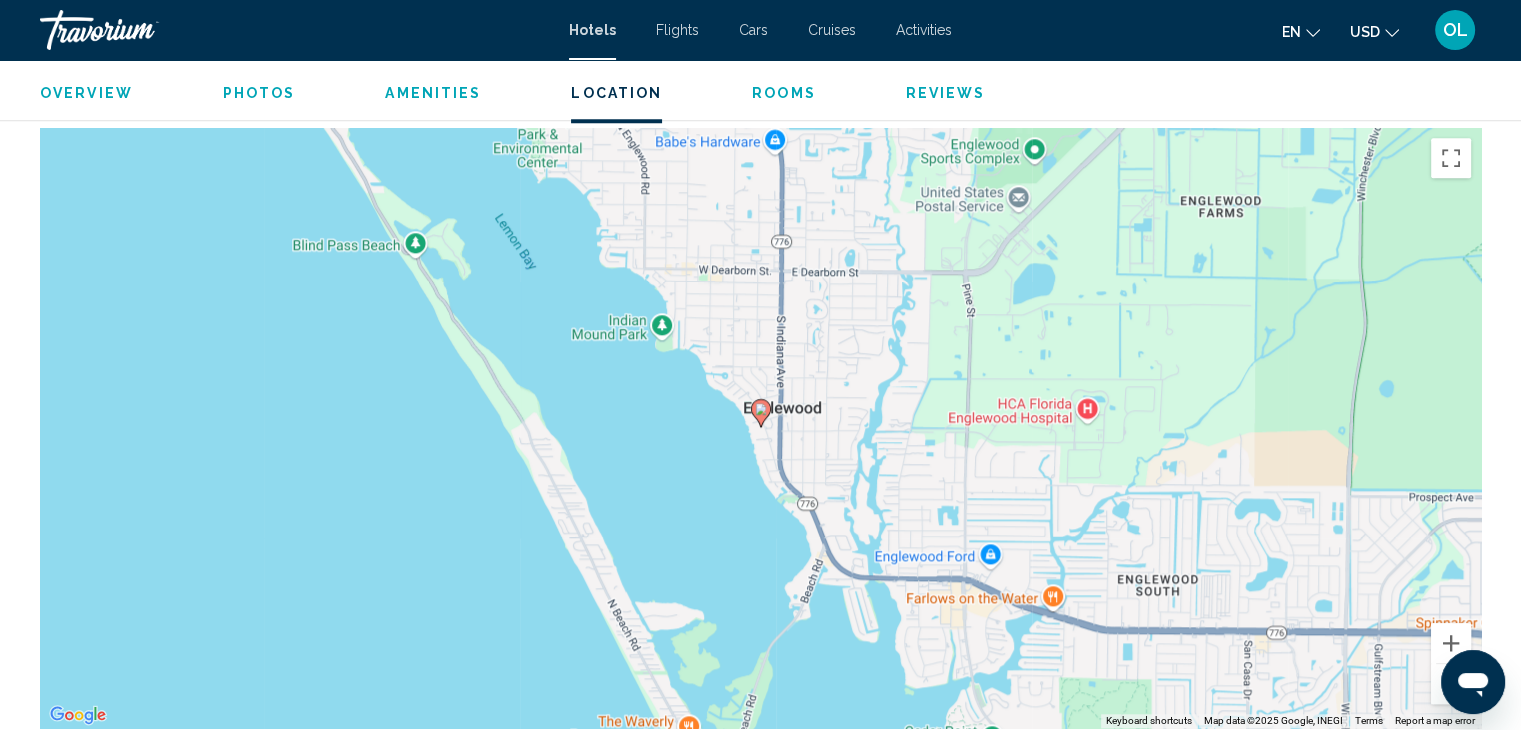 scroll, scrollTop: 1900, scrollLeft: 0, axis: vertical 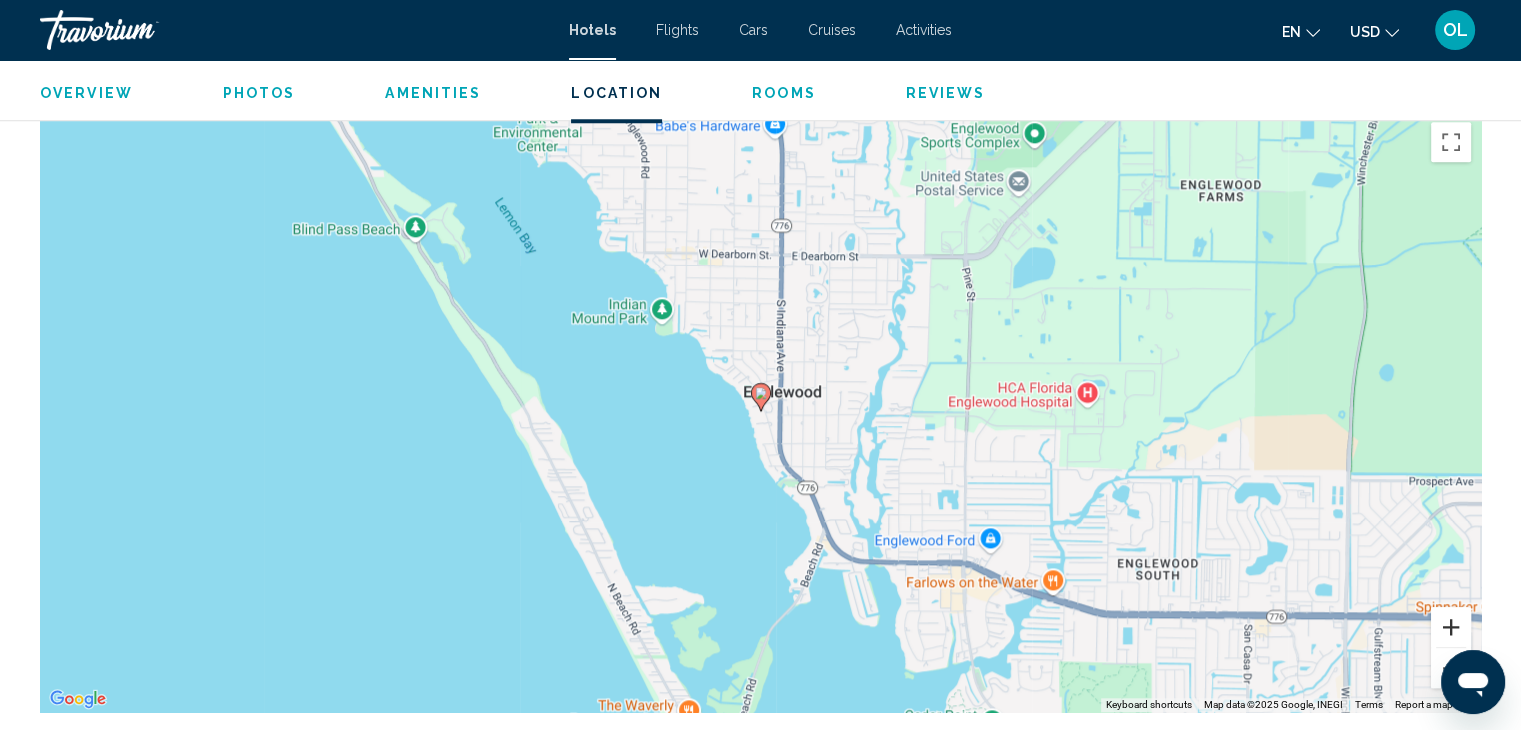 click at bounding box center (1451, 627) 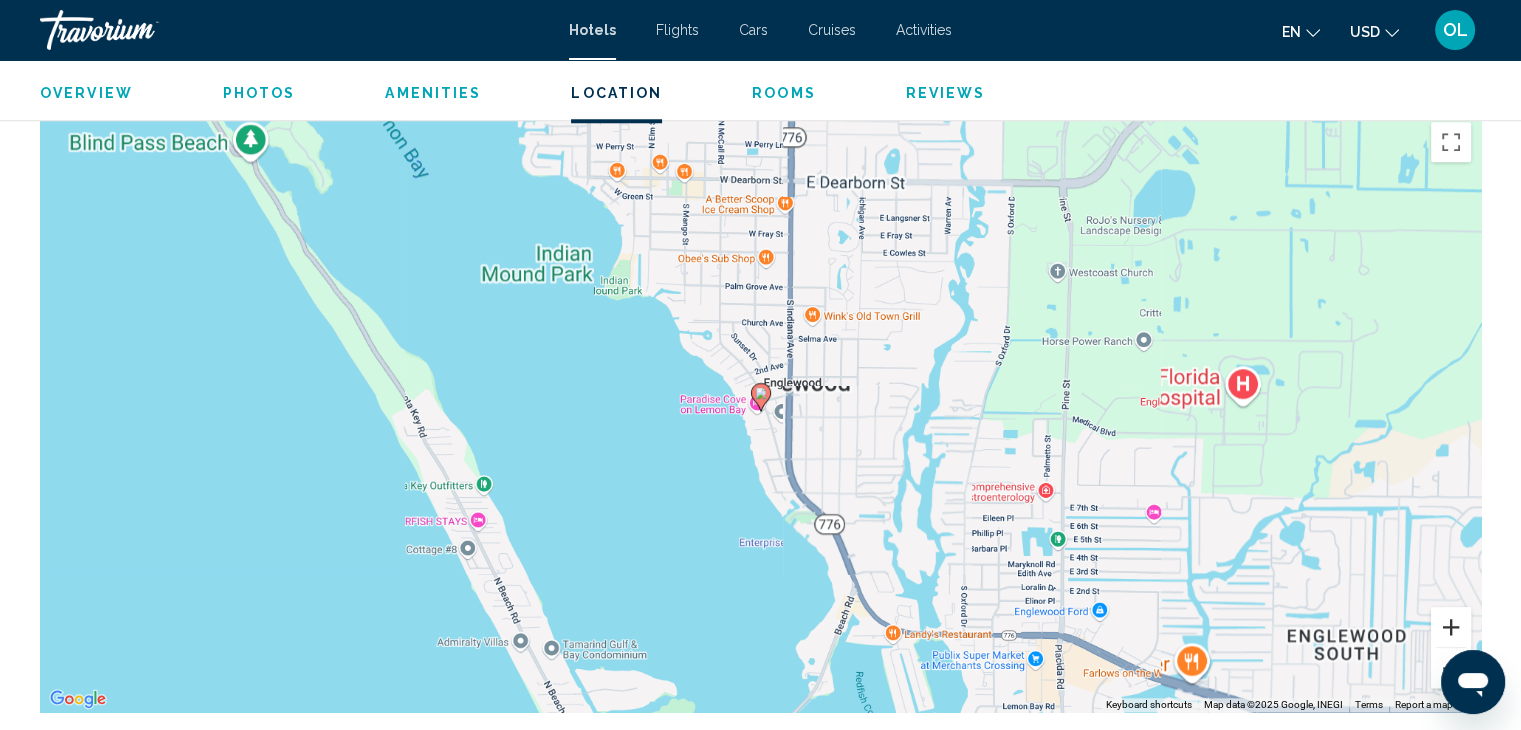 click at bounding box center [1451, 627] 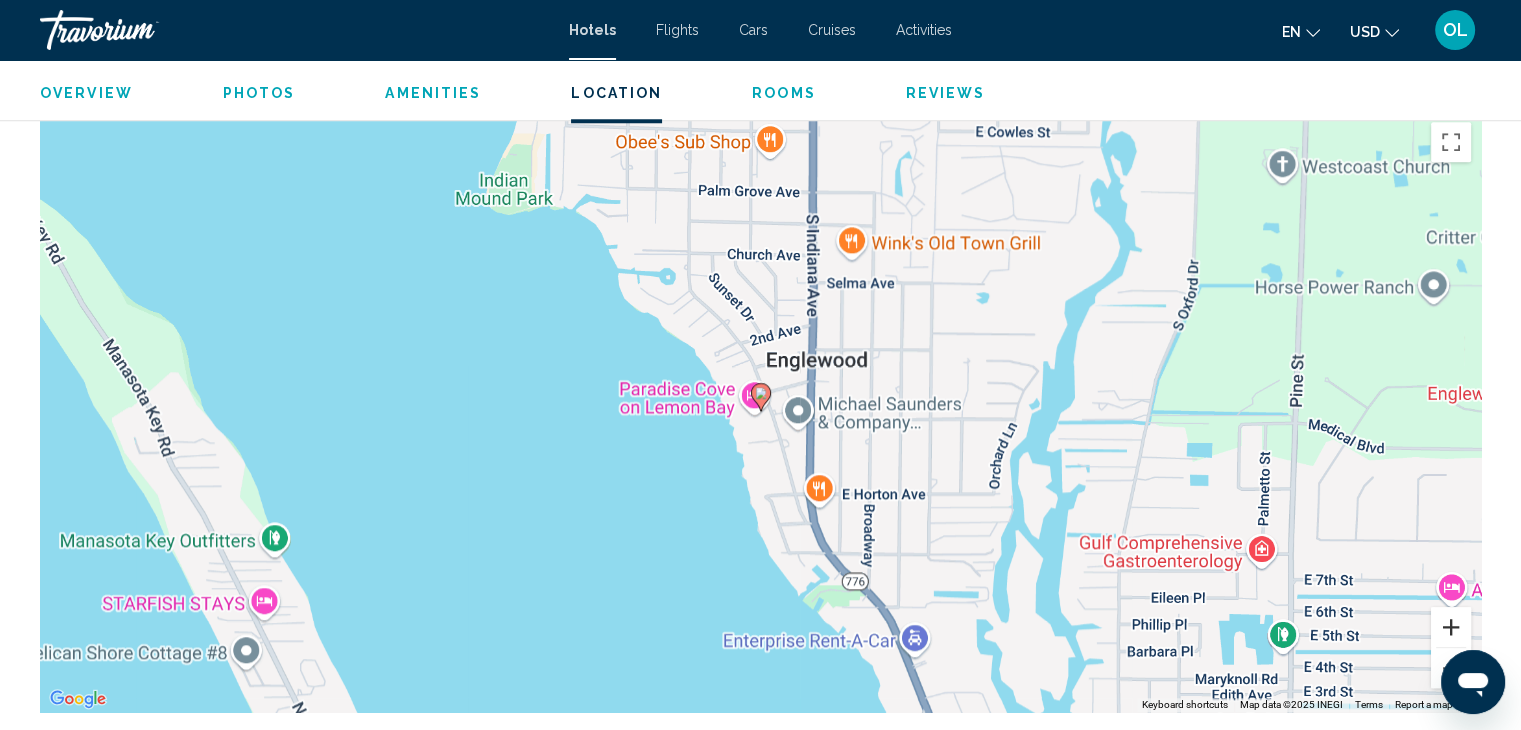 click at bounding box center (1451, 627) 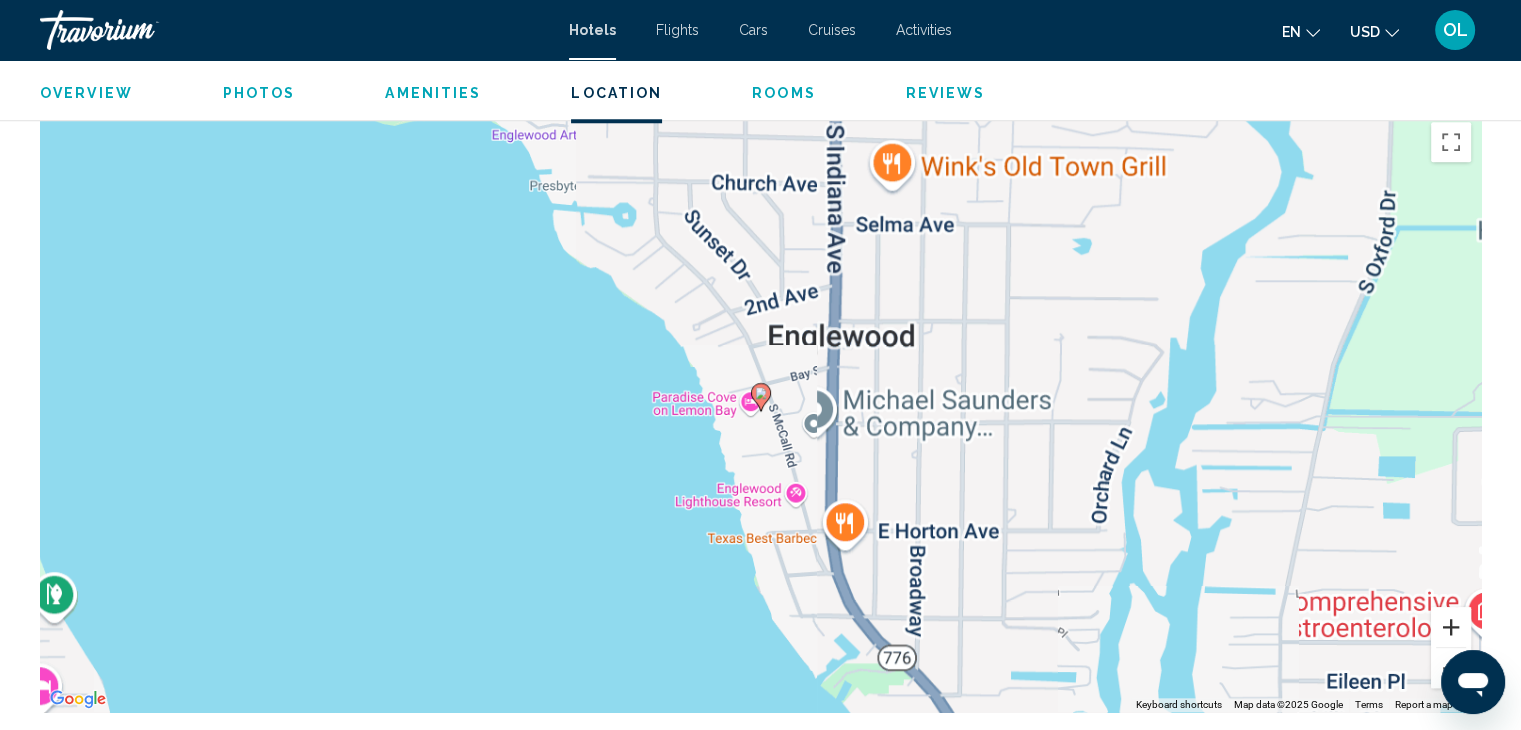 click at bounding box center [1451, 627] 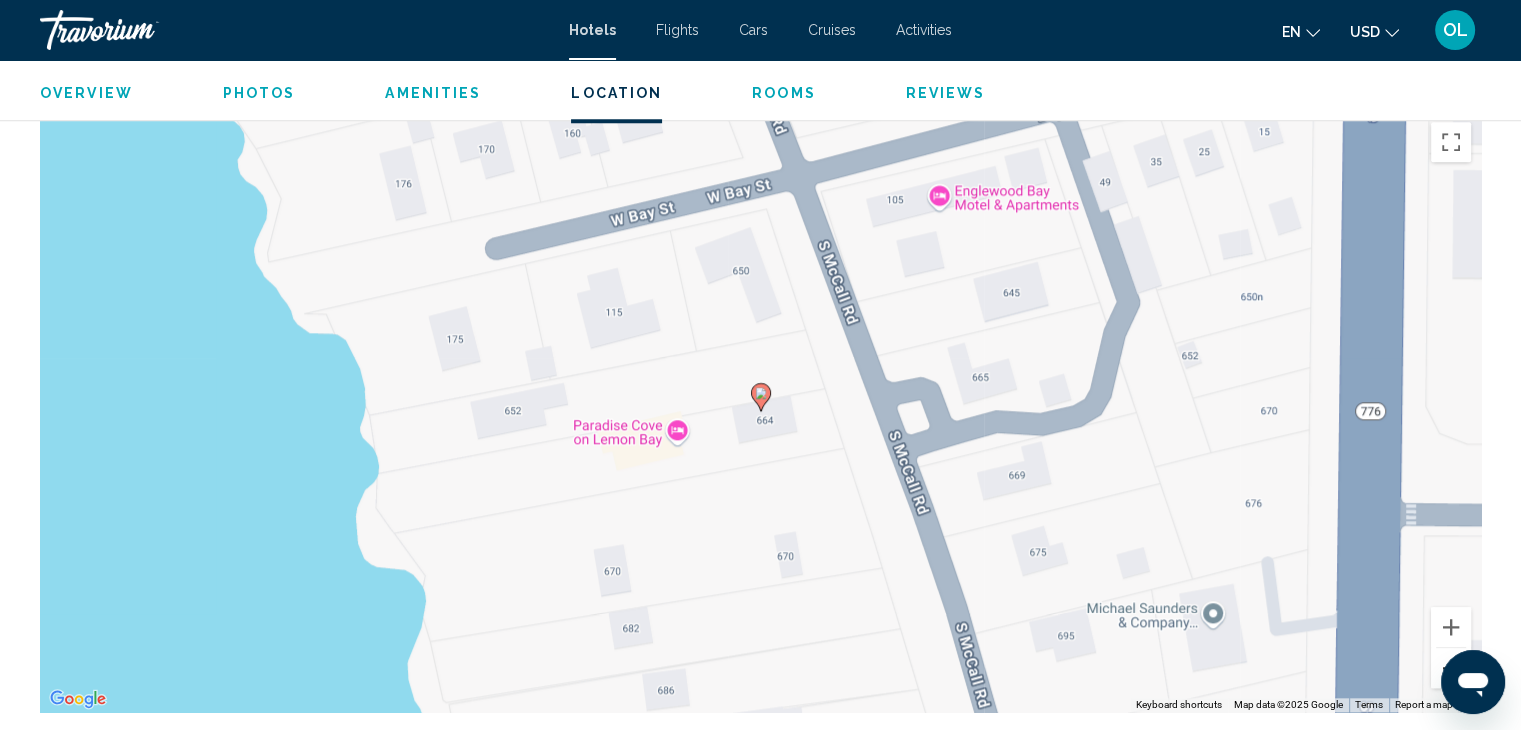 click at bounding box center [1451, 668] 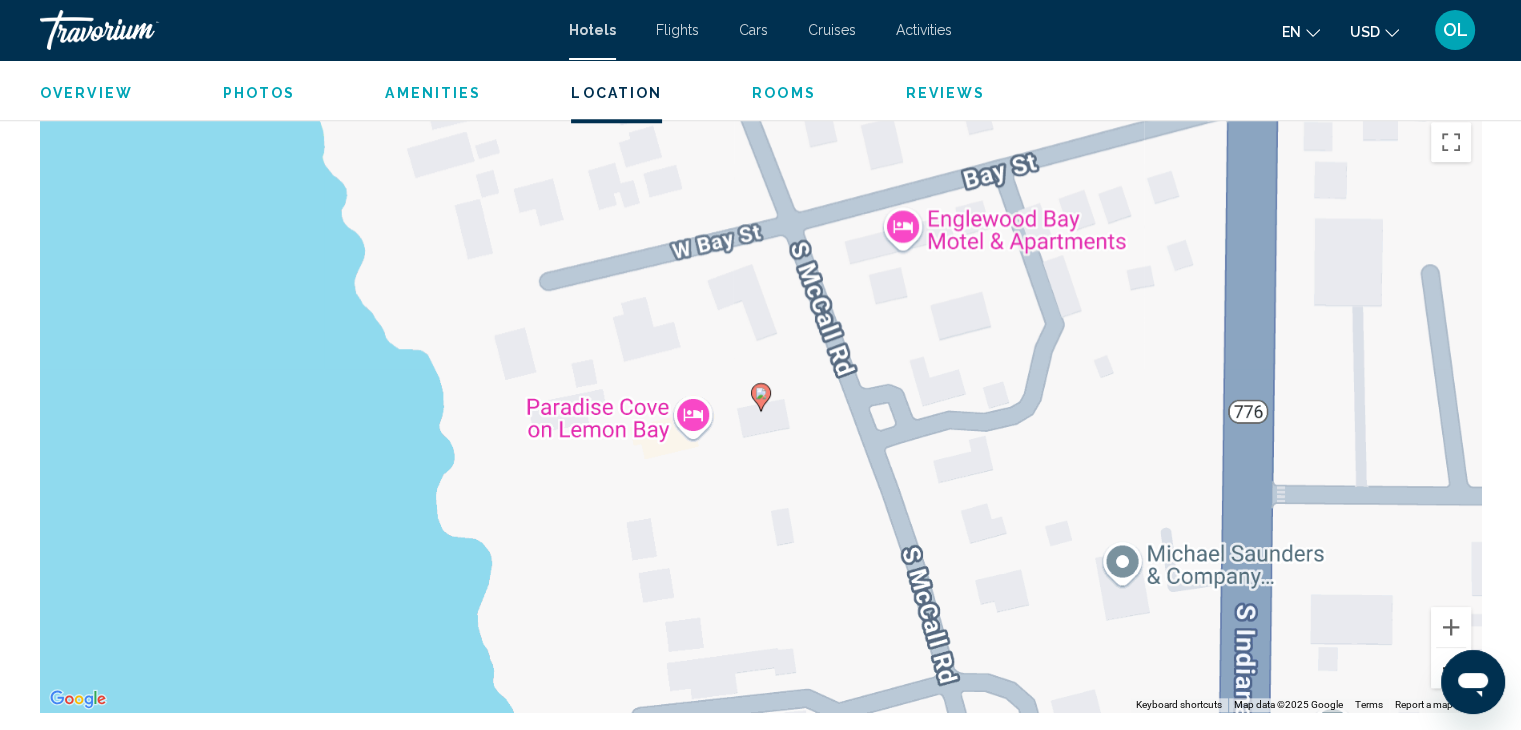 click at bounding box center (1451, 668) 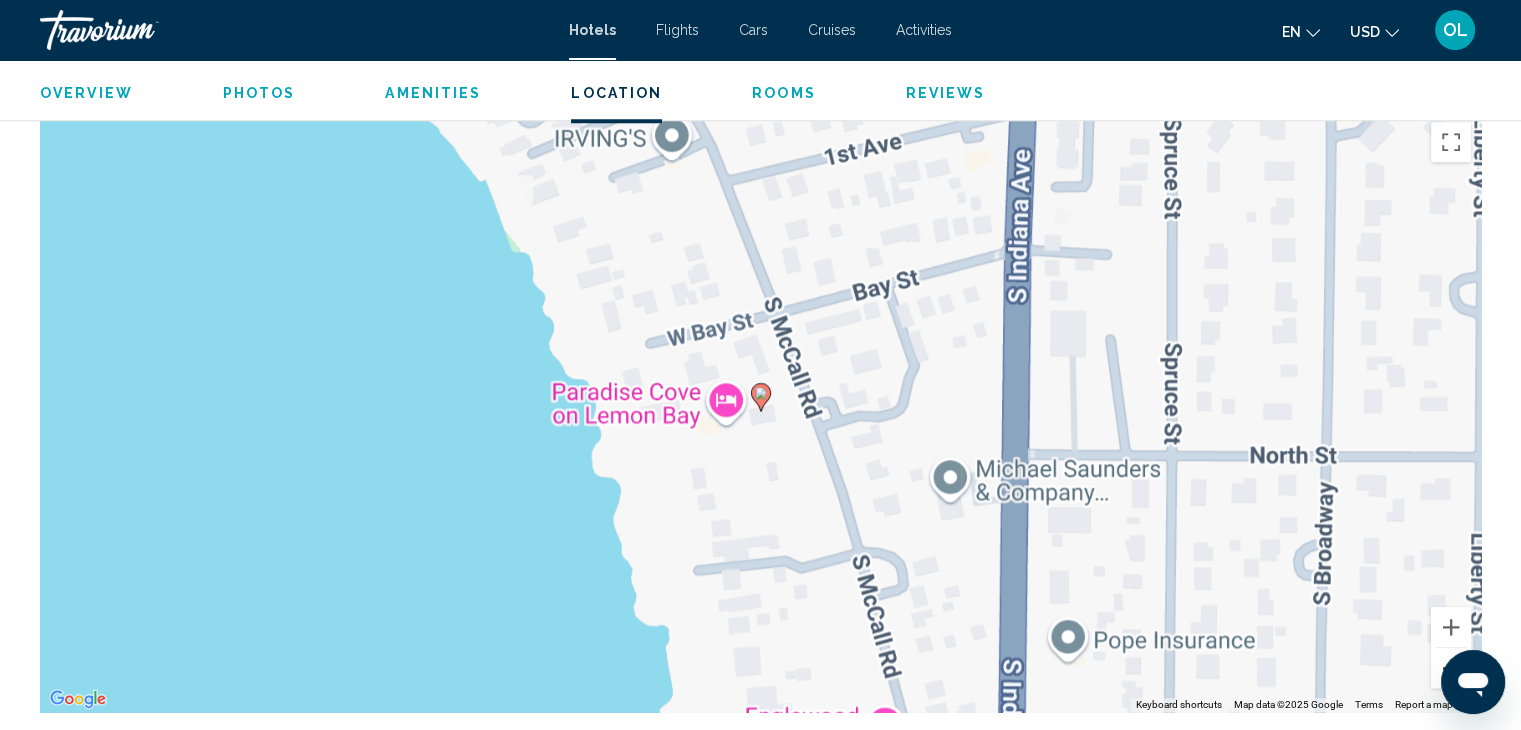 click at bounding box center (1451, 668) 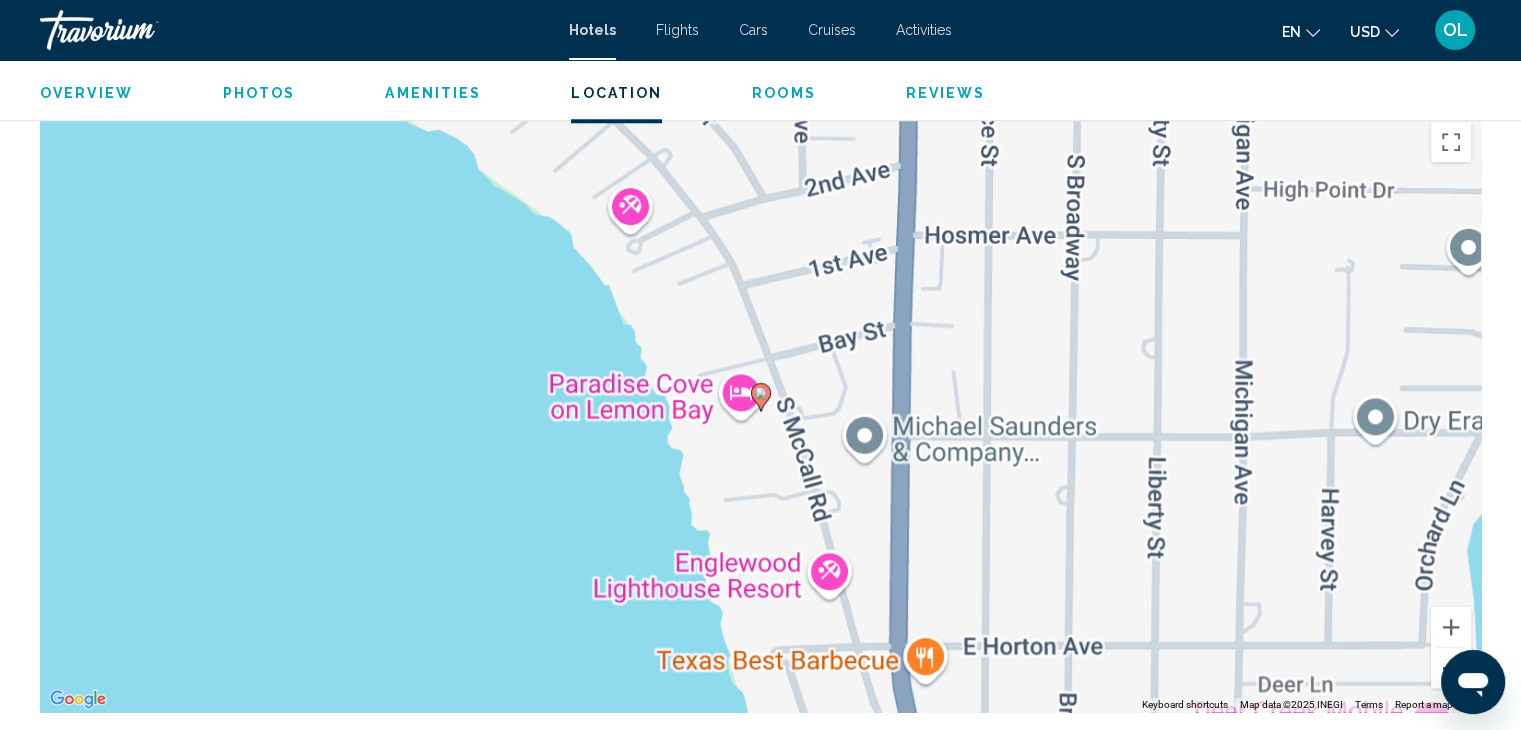 click at bounding box center (1451, 668) 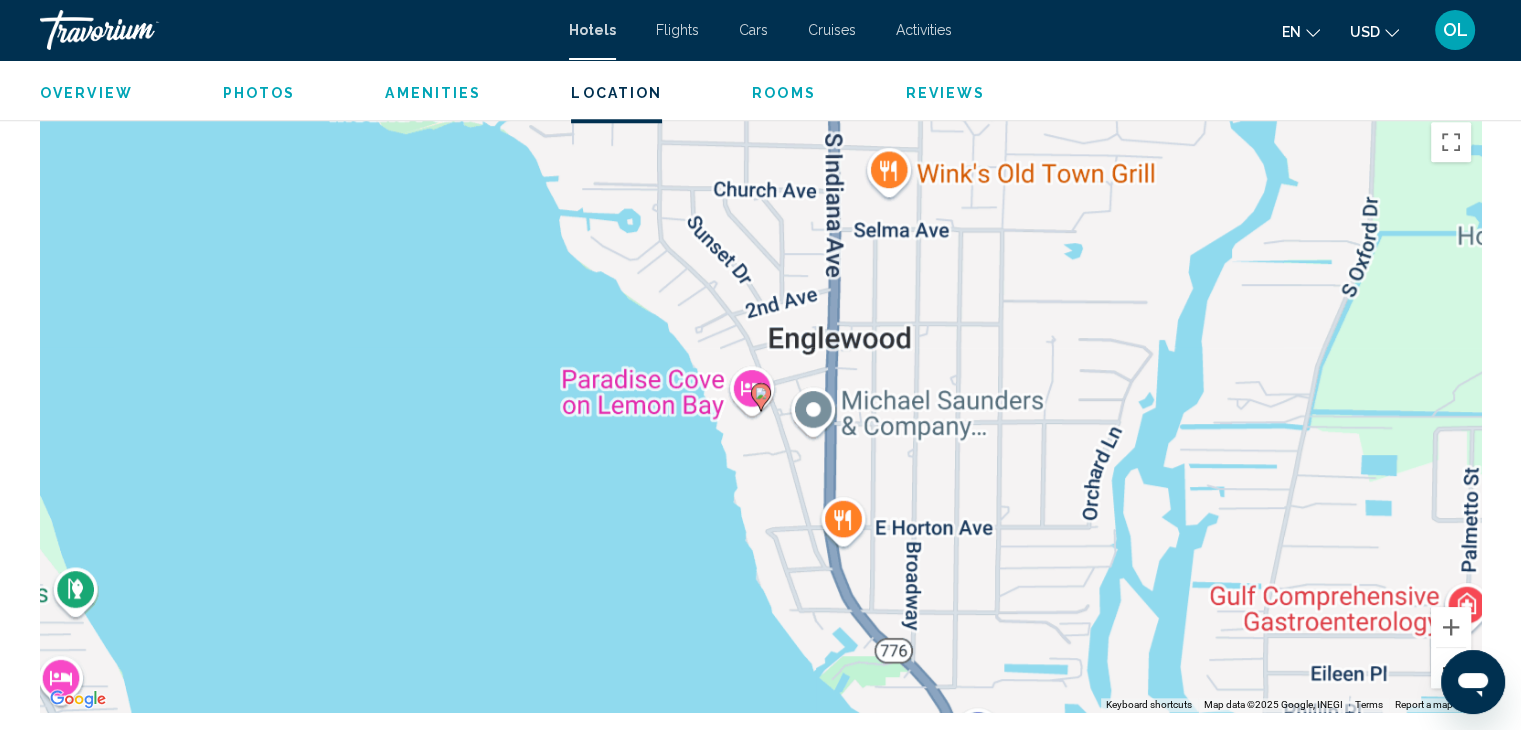 click at bounding box center [1451, 668] 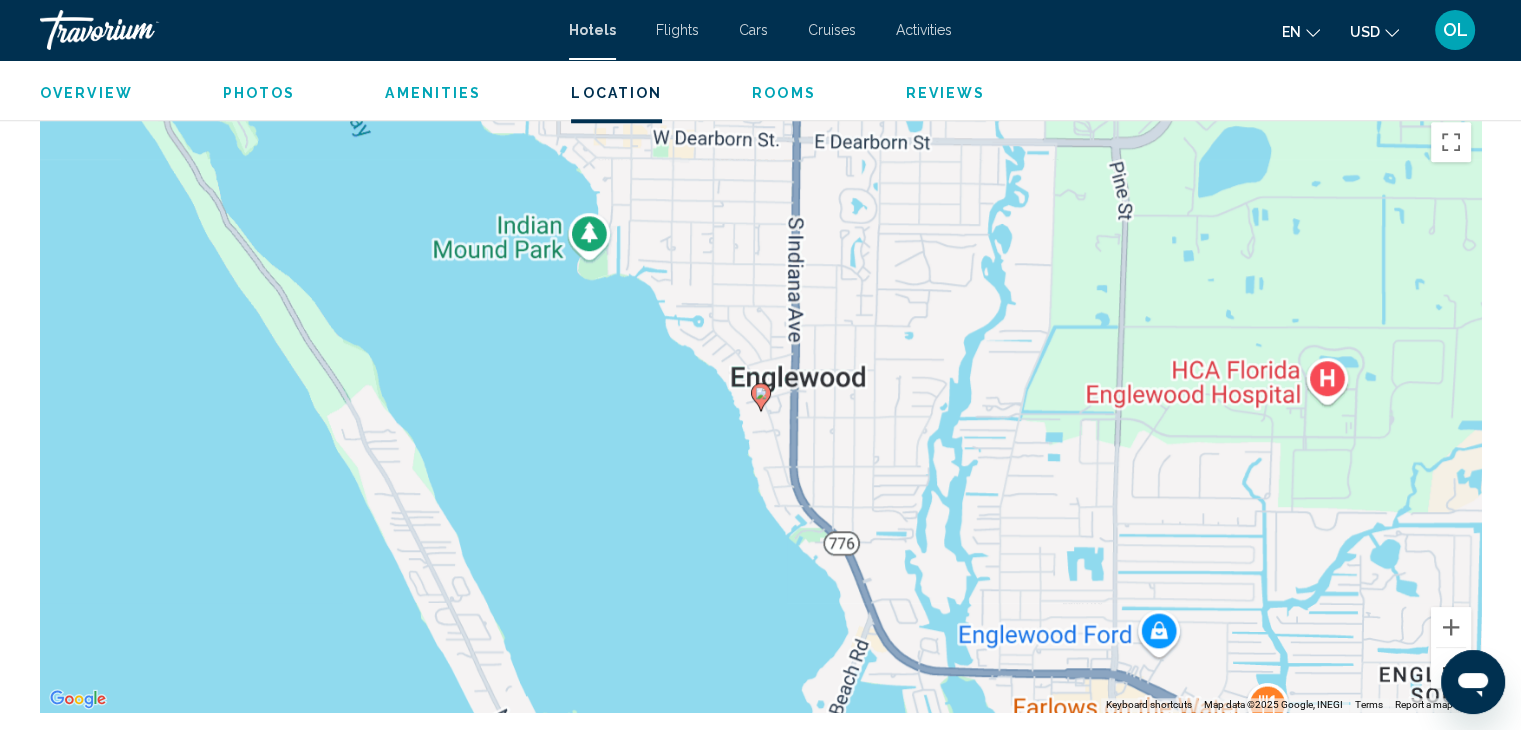 click at bounding box center [1451, 668] 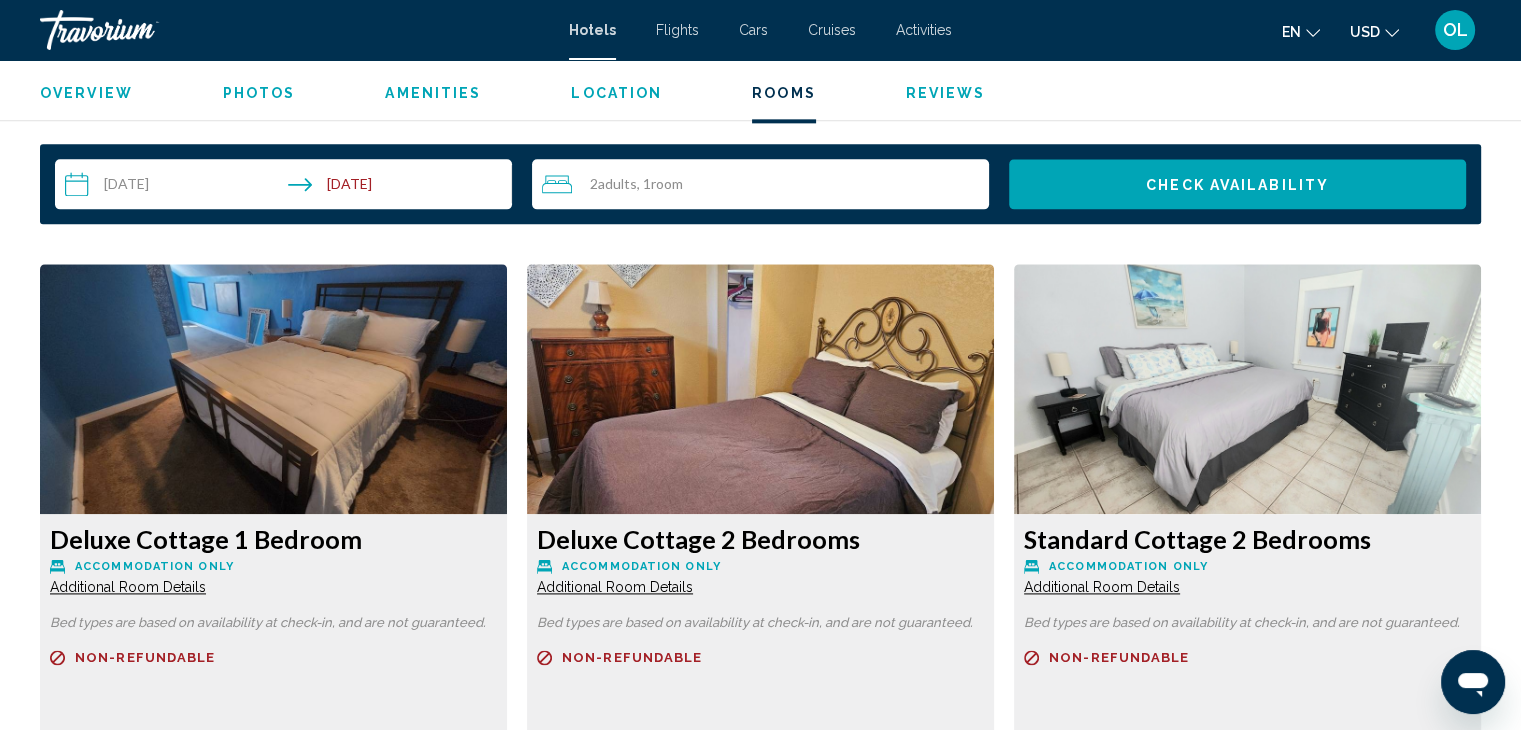 scroll, scrollTop: 2564, scrollLeft: 0, axis: vertical 